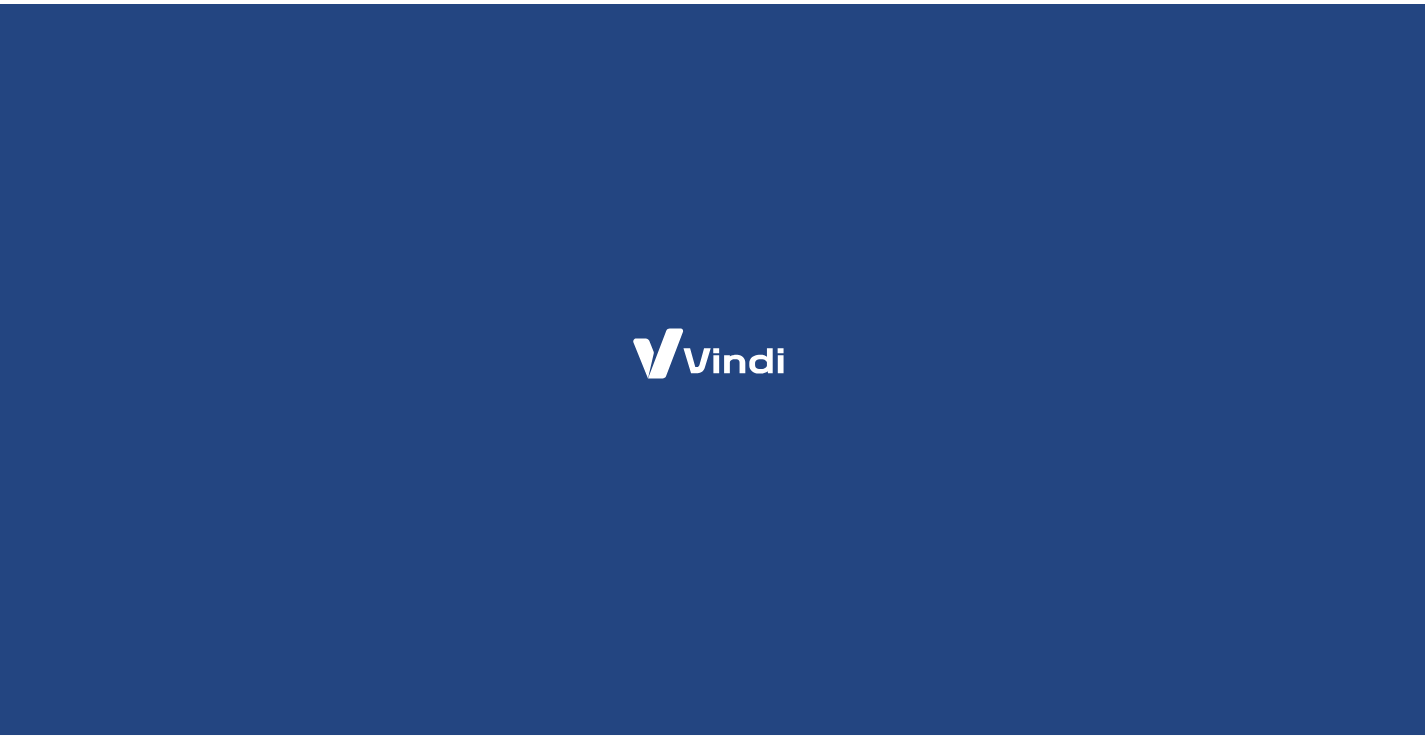 scroll, scrollTop: 0, scrollLeft: 0, axis: both 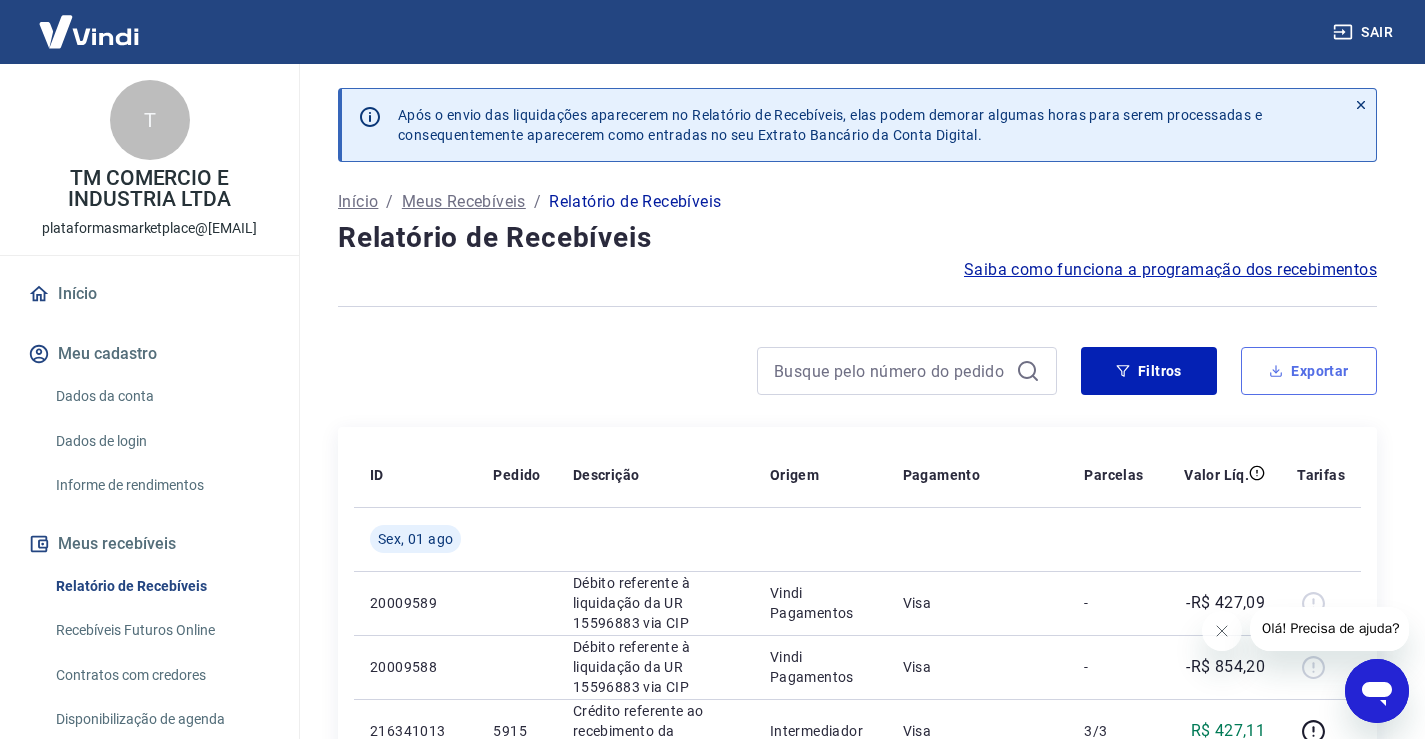 click on "Exportar" at bounding box center [1309, 371] 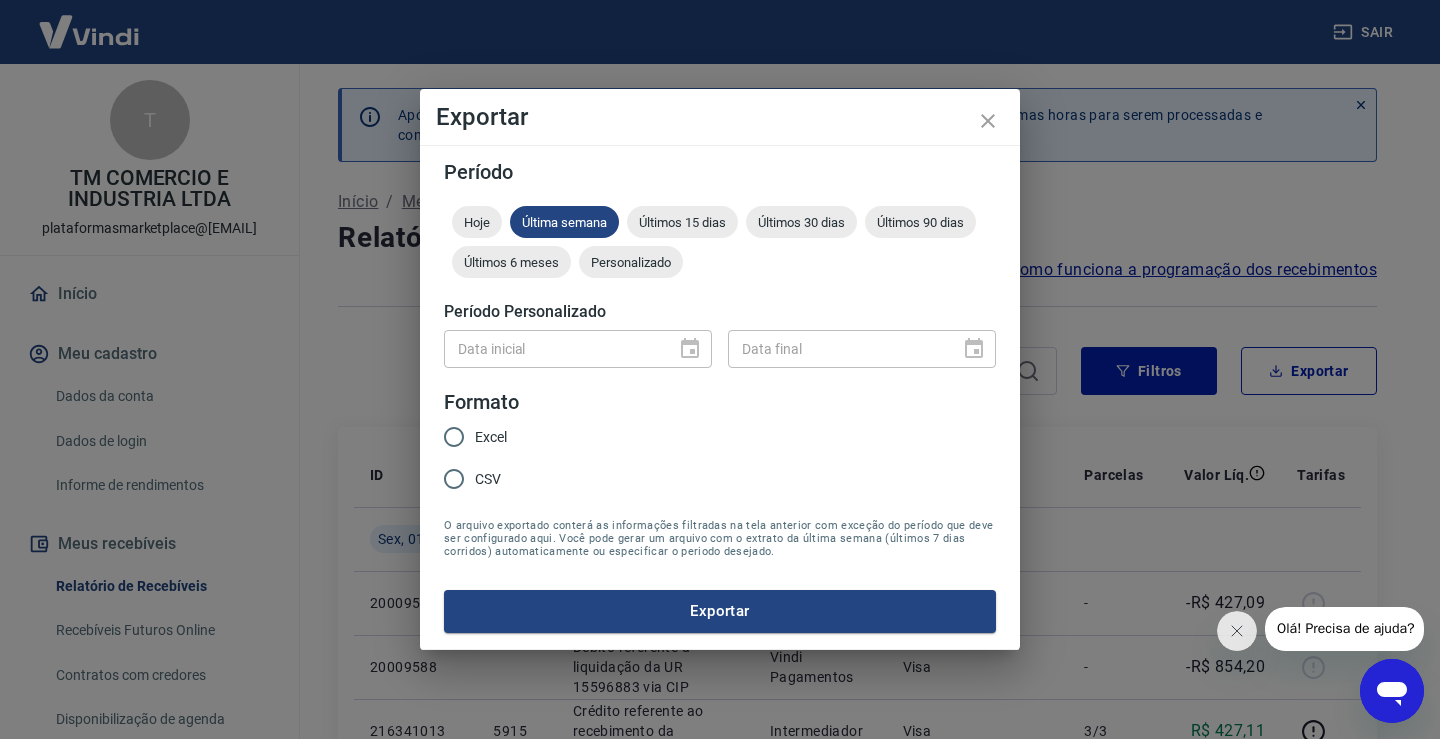 click on "Excel" at bounding box center [454, 437] 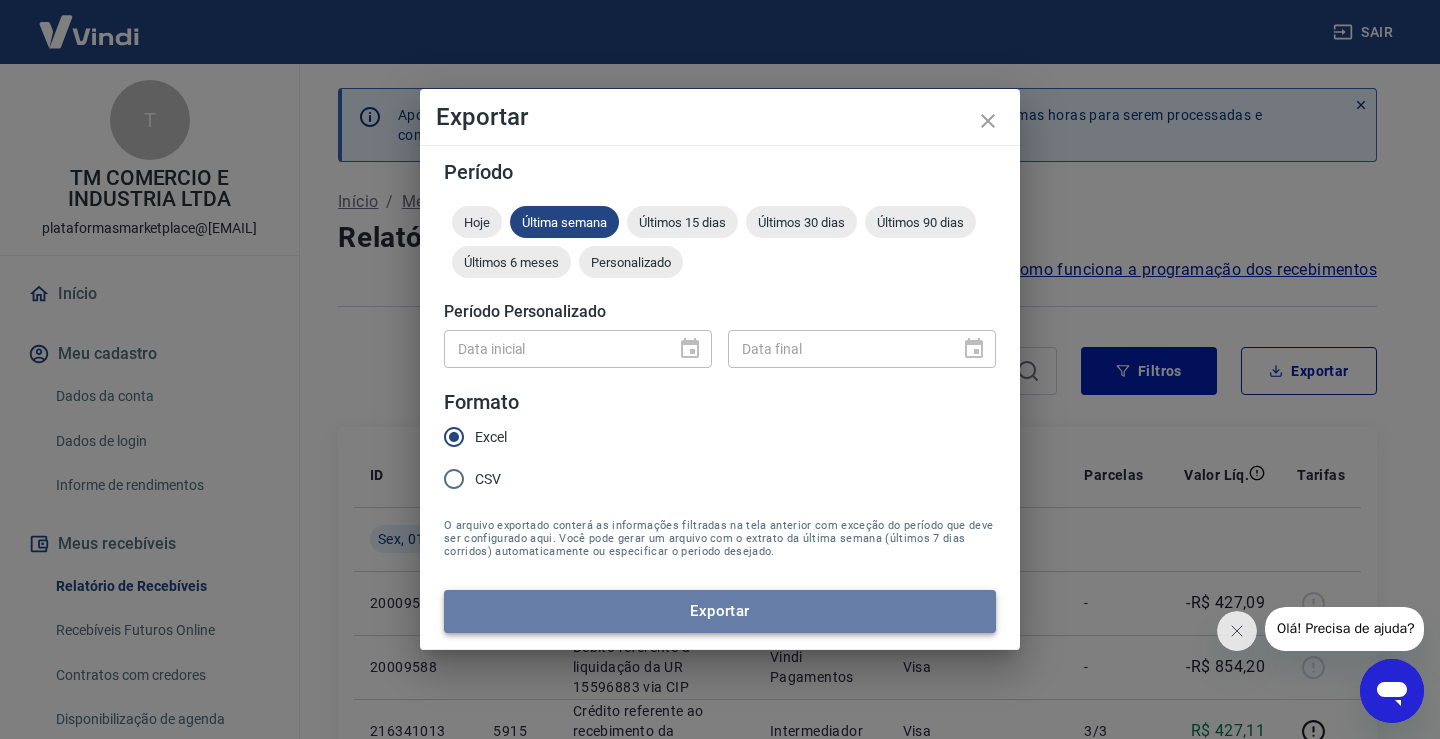click on "Exportar" at bounding box center [720, 611] 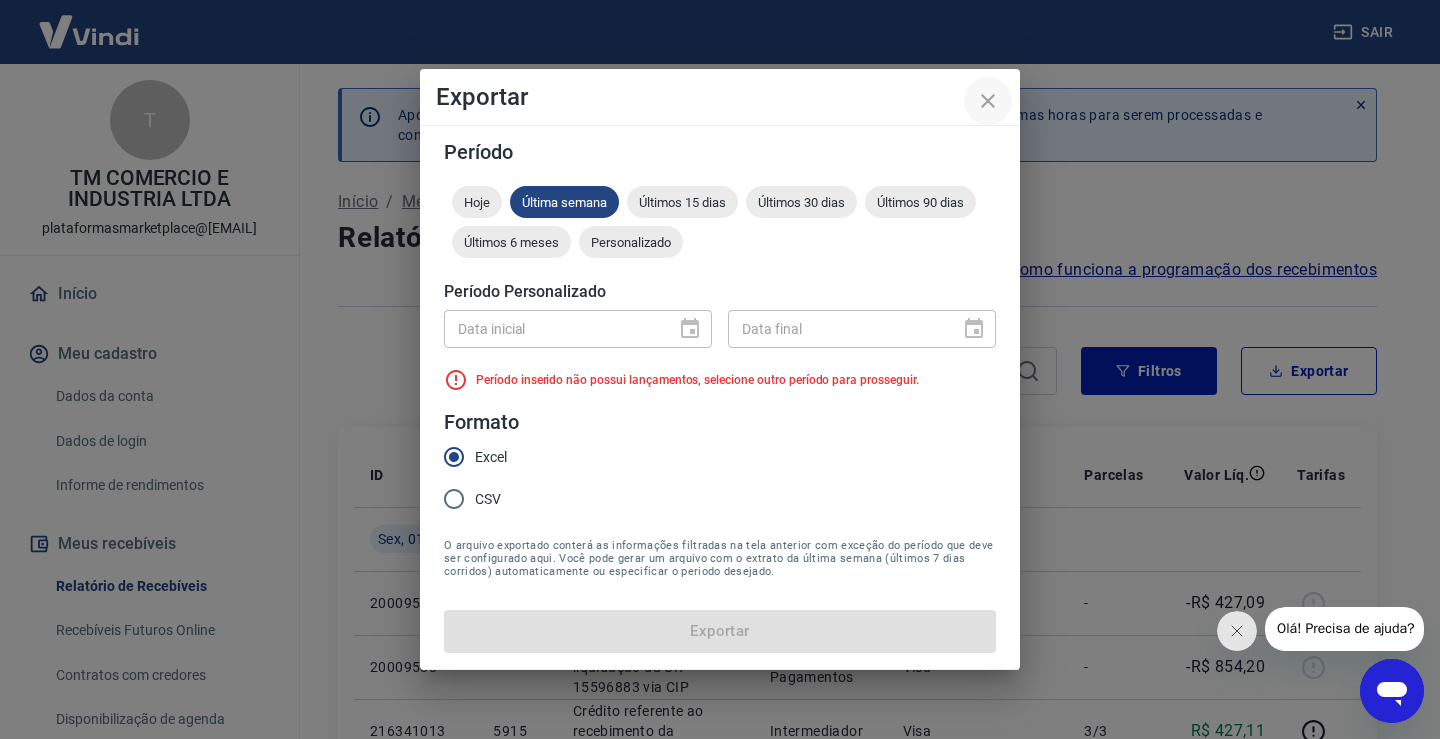 click 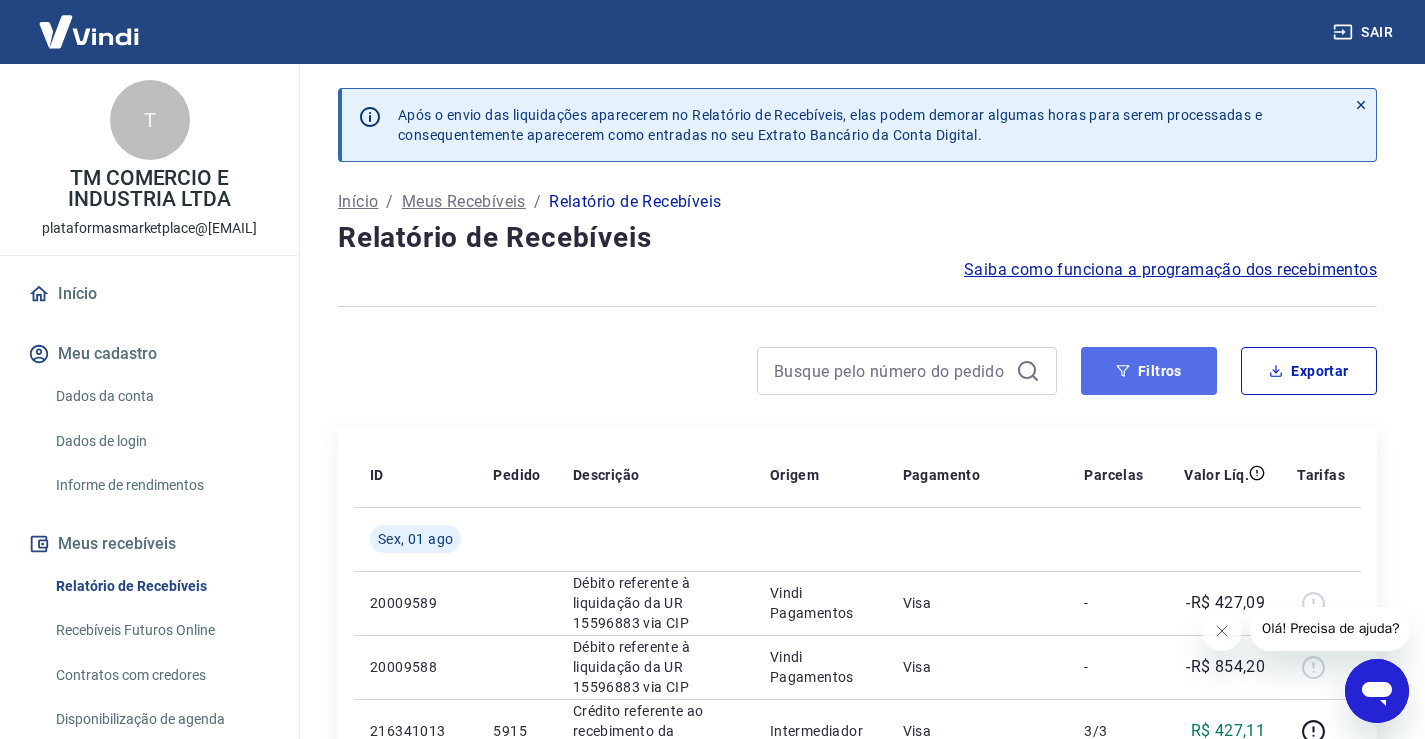 click on "Filtros" at bounding box center (1149, 371) 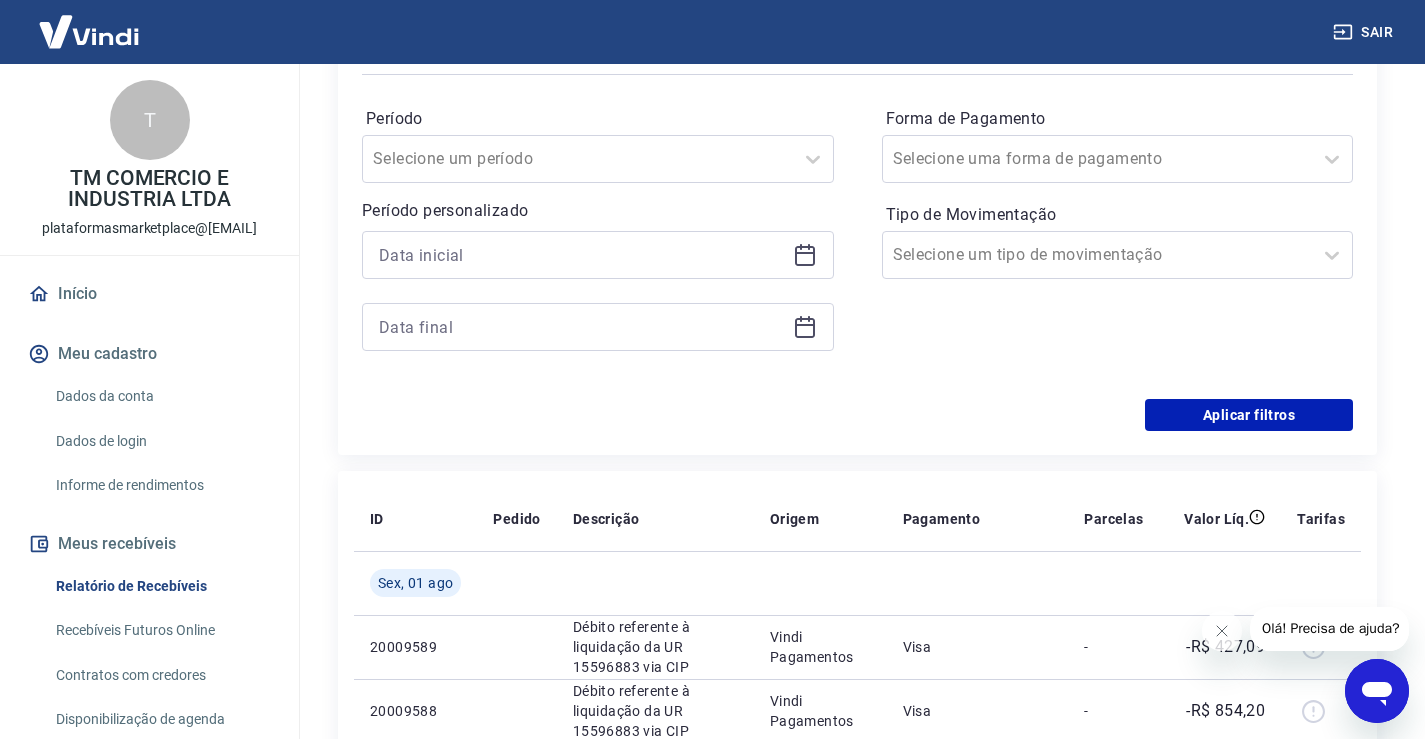 scroll, scrollTop: 100, scrollLeft: 0, axis: vertical 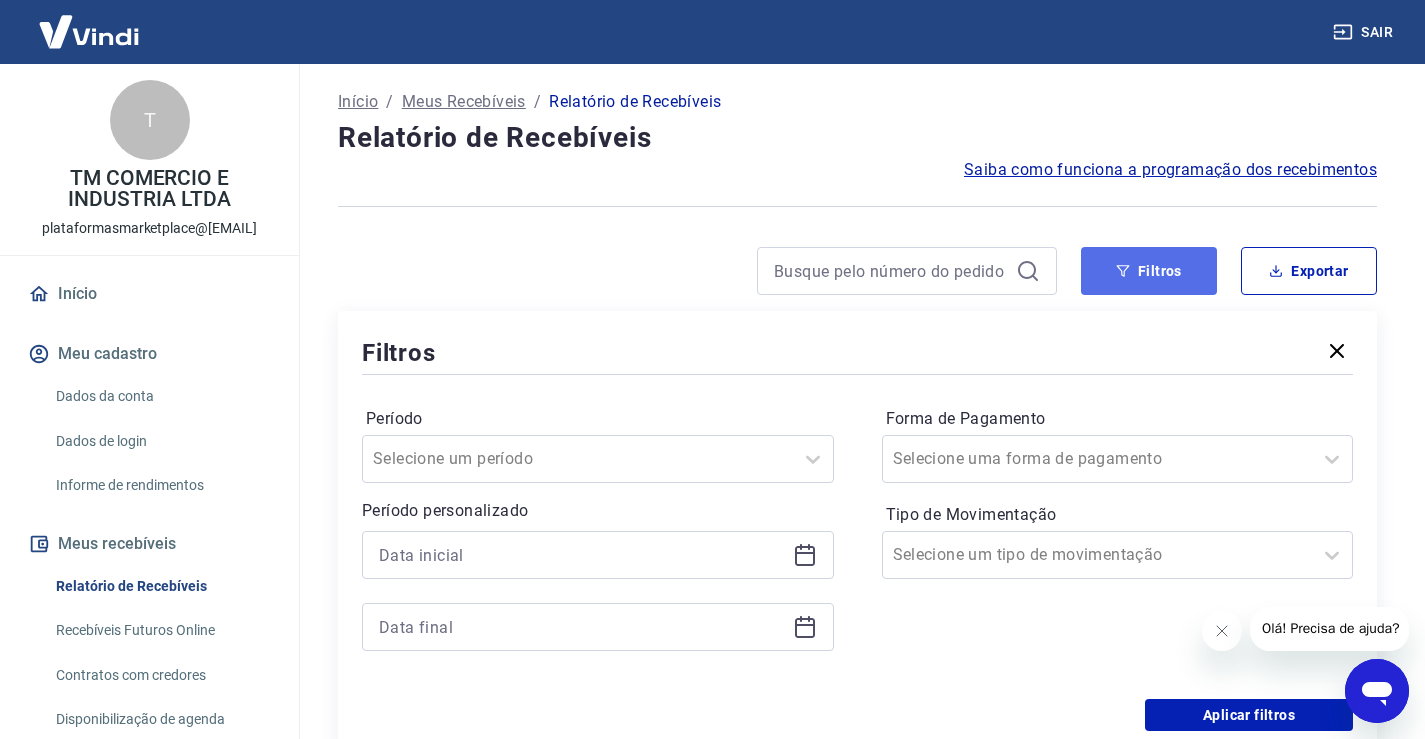 click on "Filtros" at bounding box center (1149, 271) 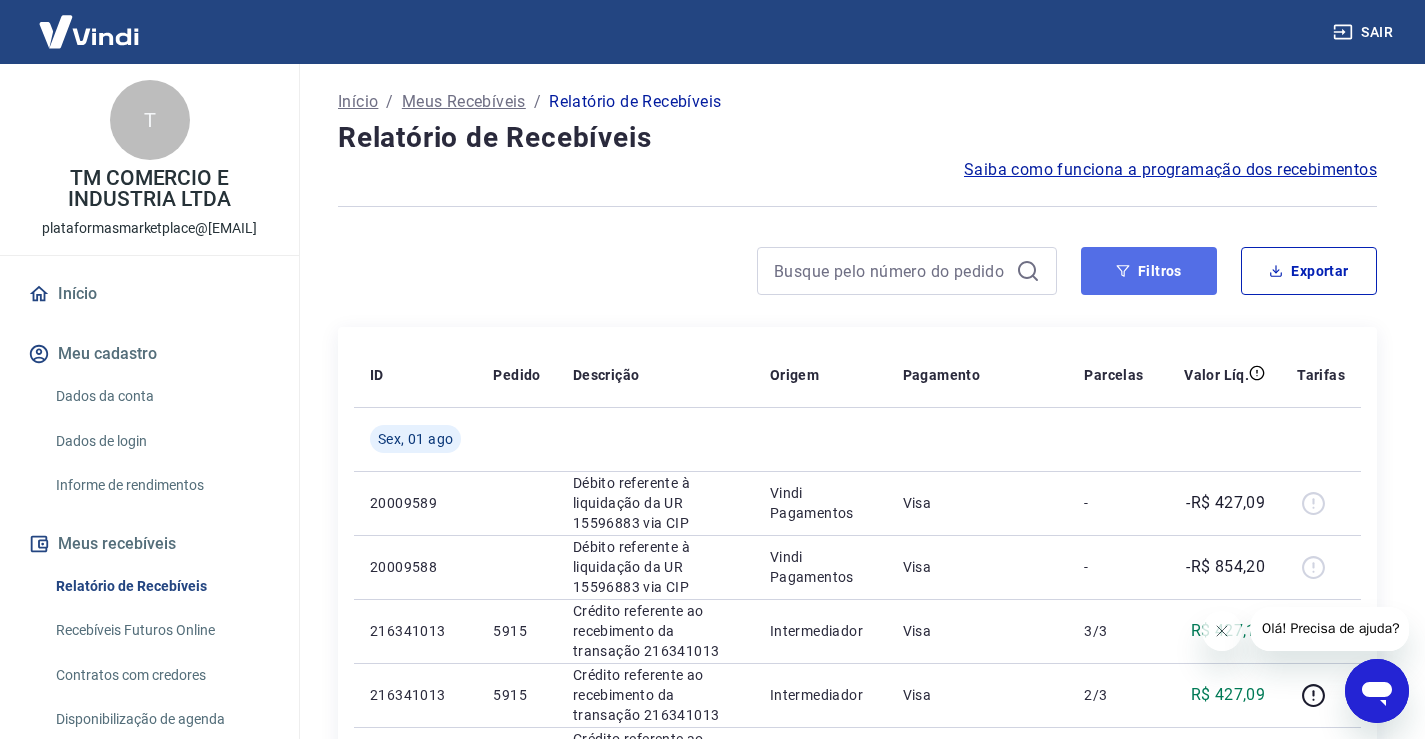 click 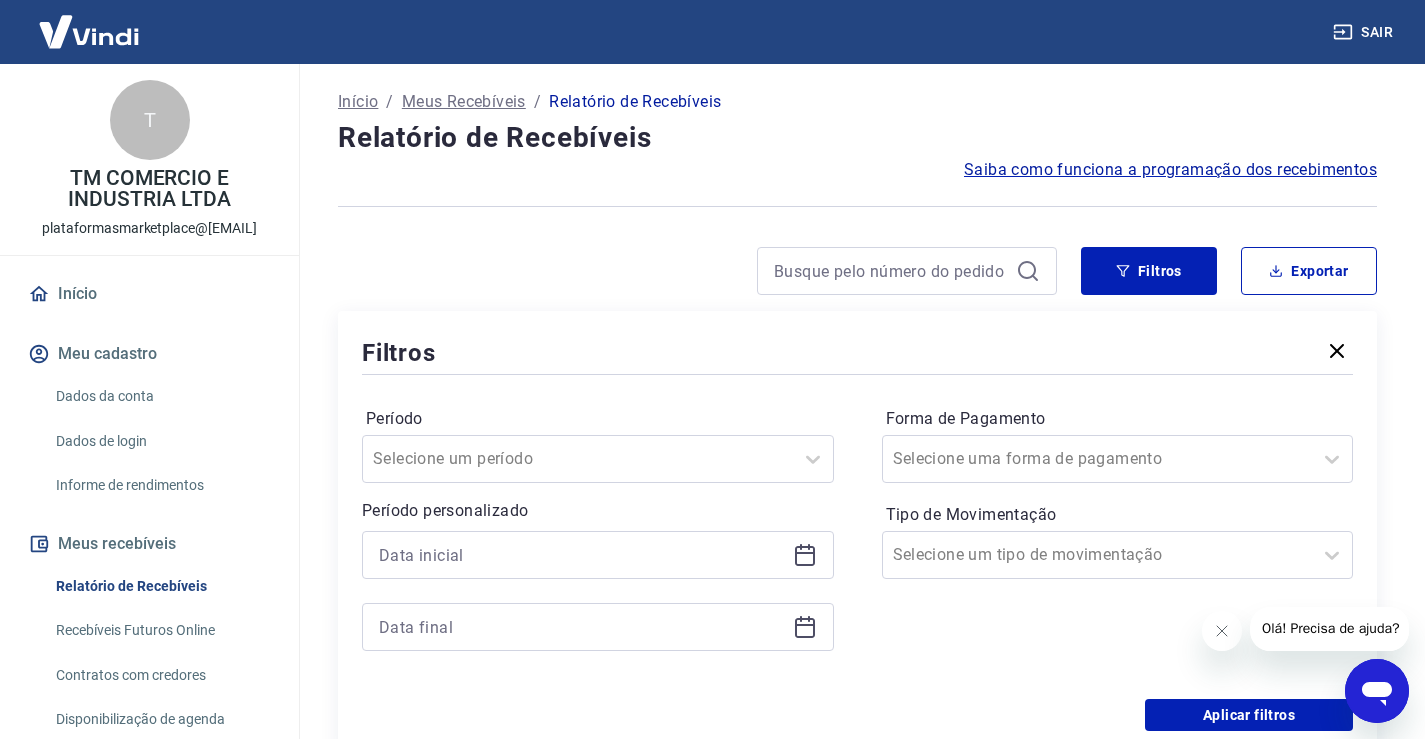 click 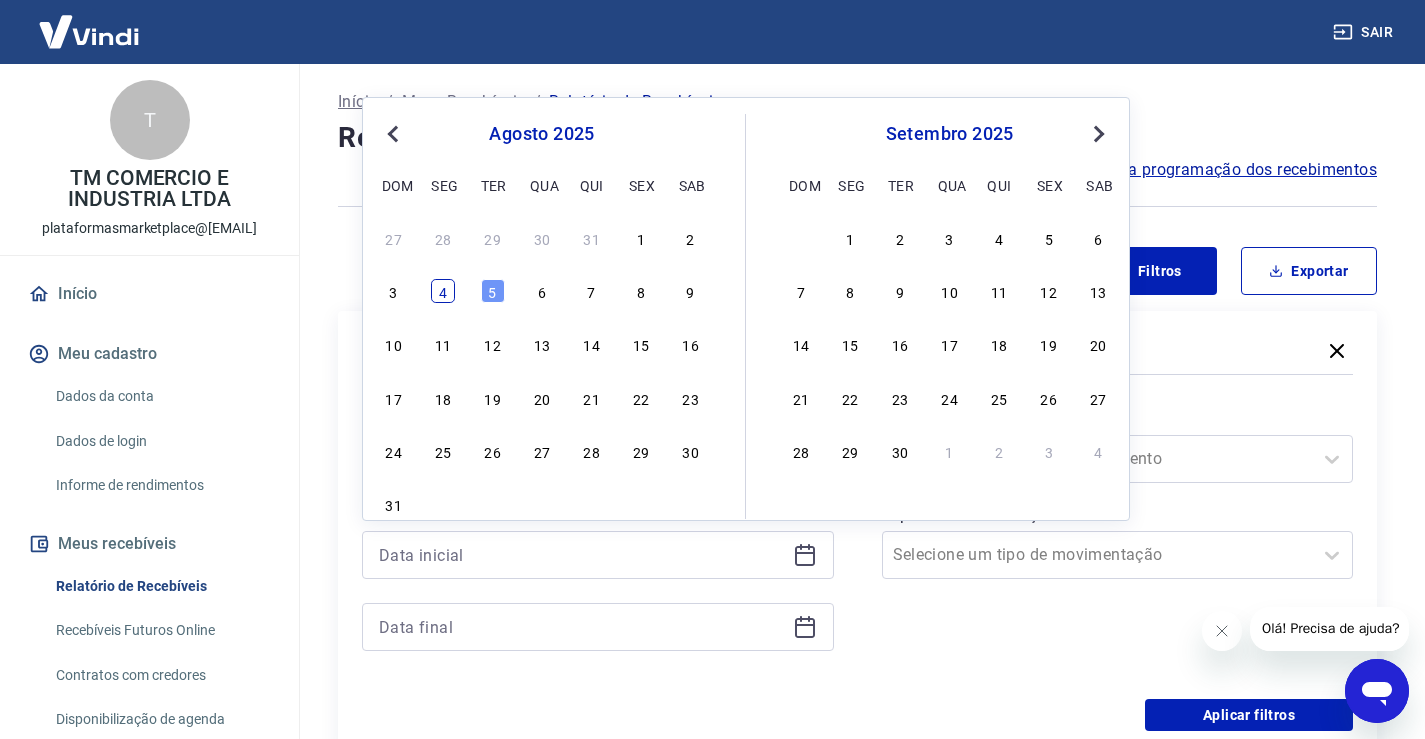 click on "4" at bounding box center (443, 291) 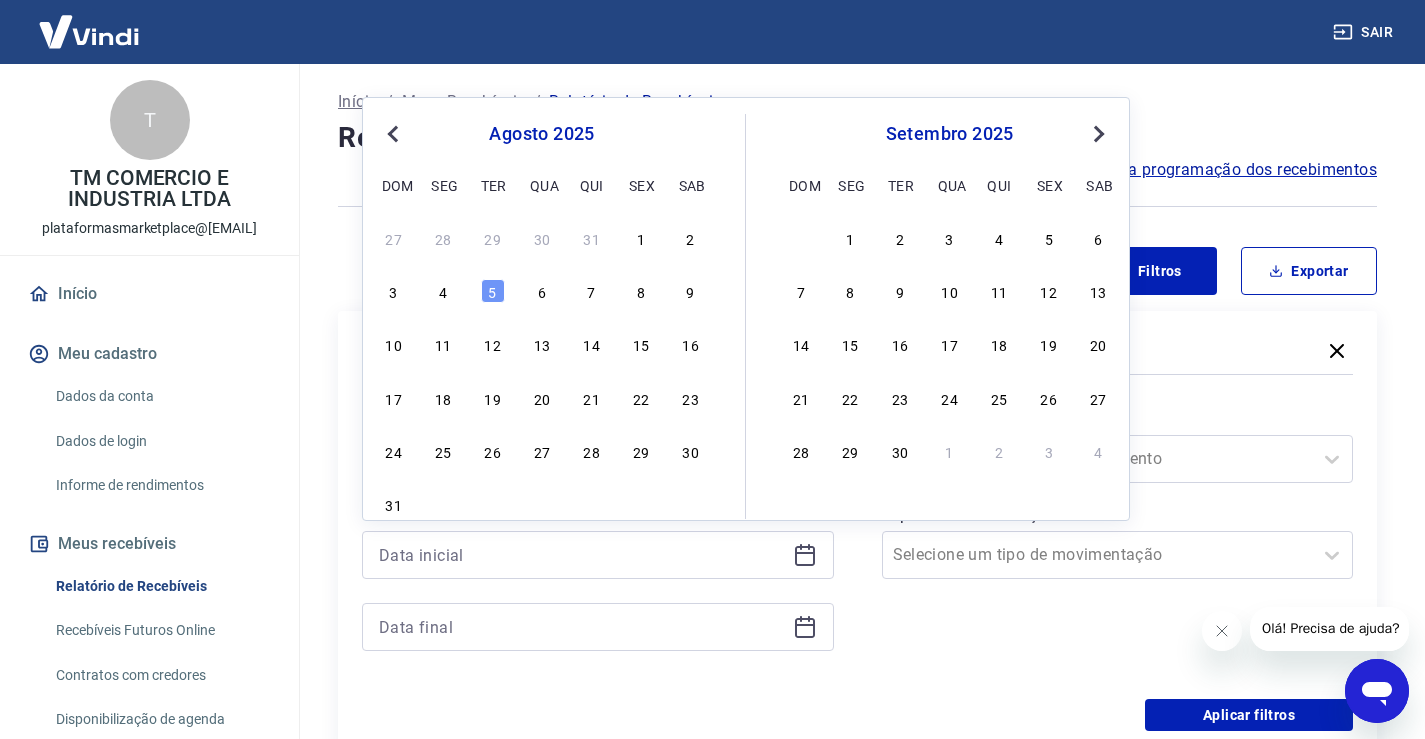 type on "04/08/2025" 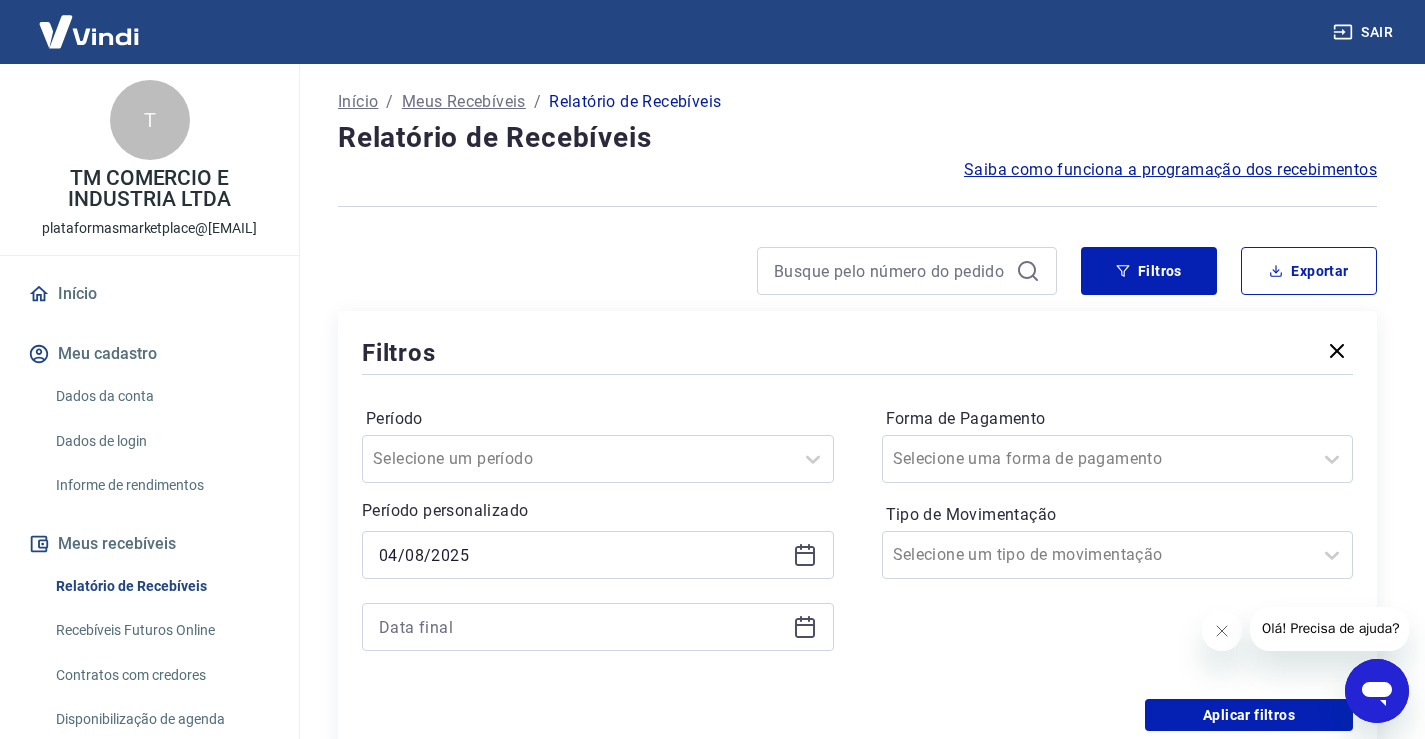 click 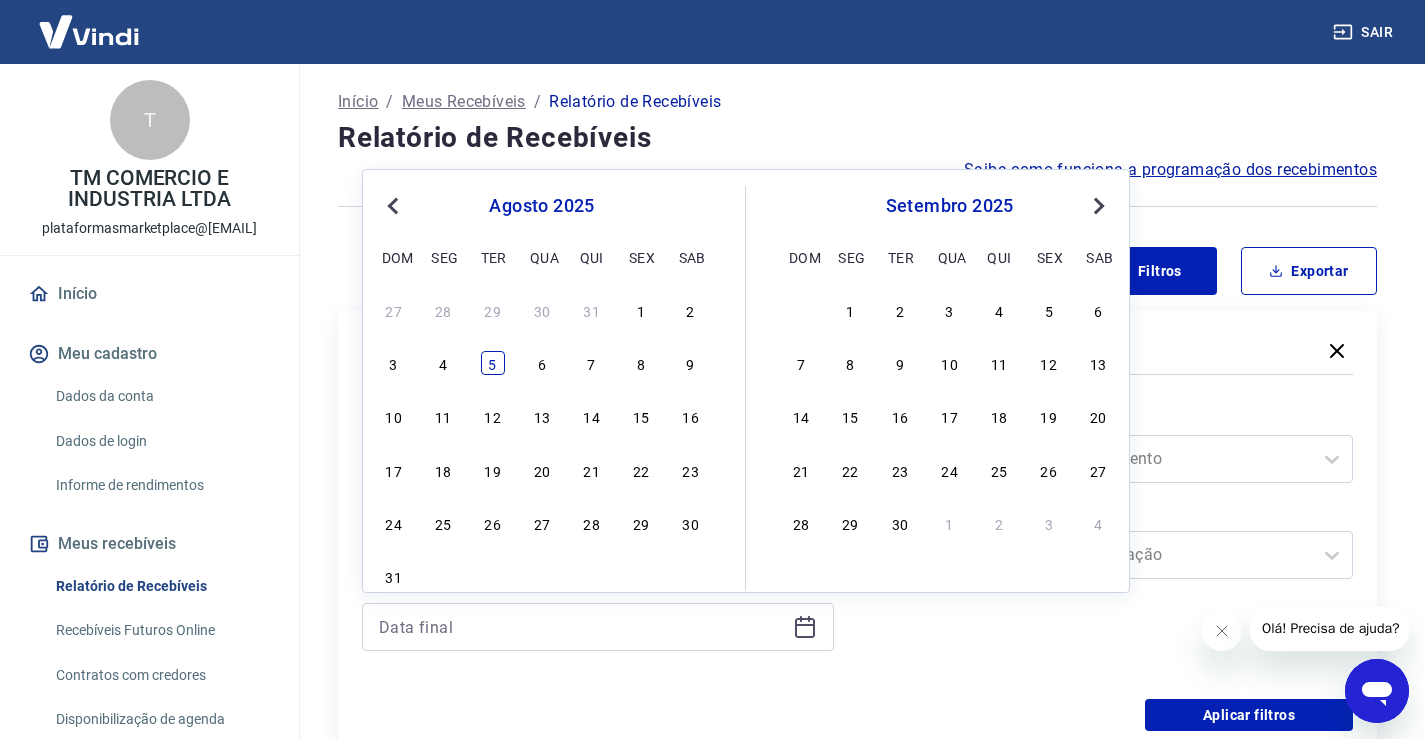 click on "5" at bounding box center [493, 363] 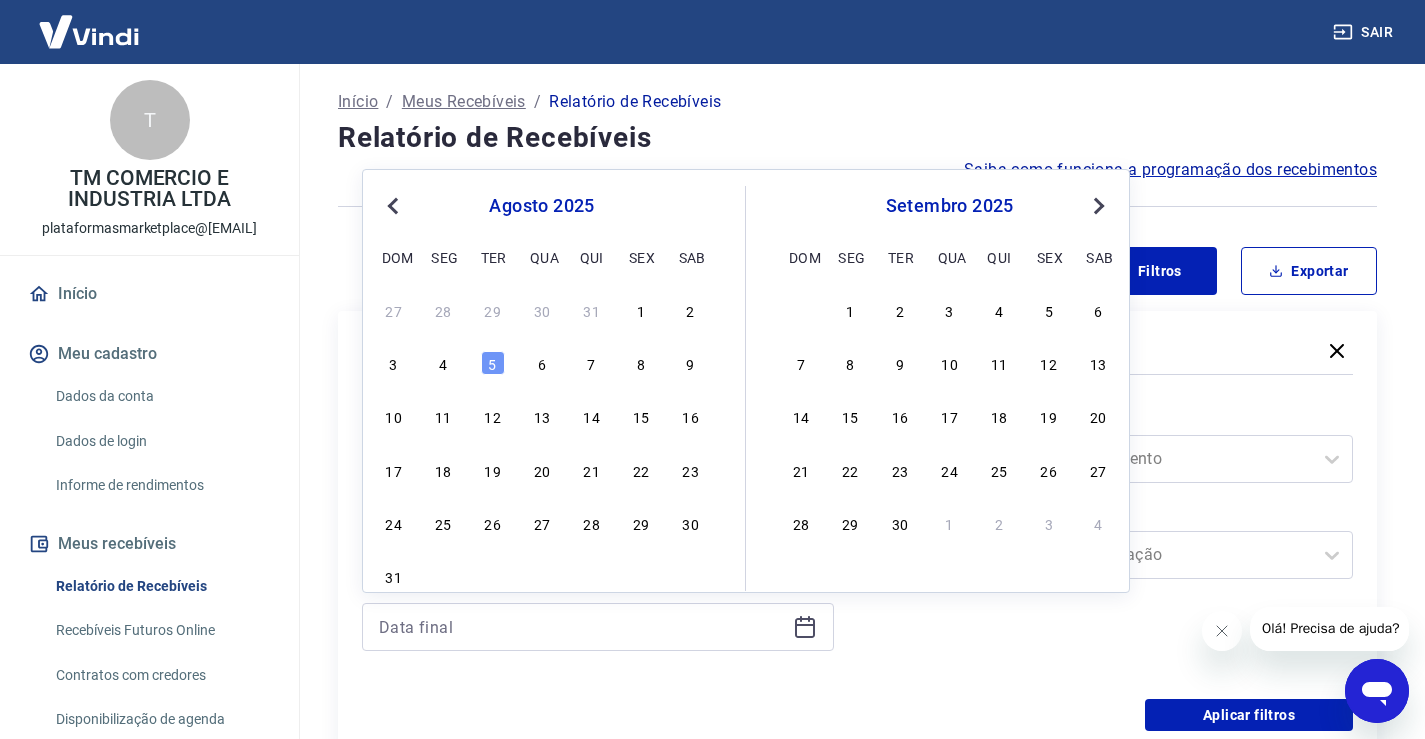 type on "05/08/2025" 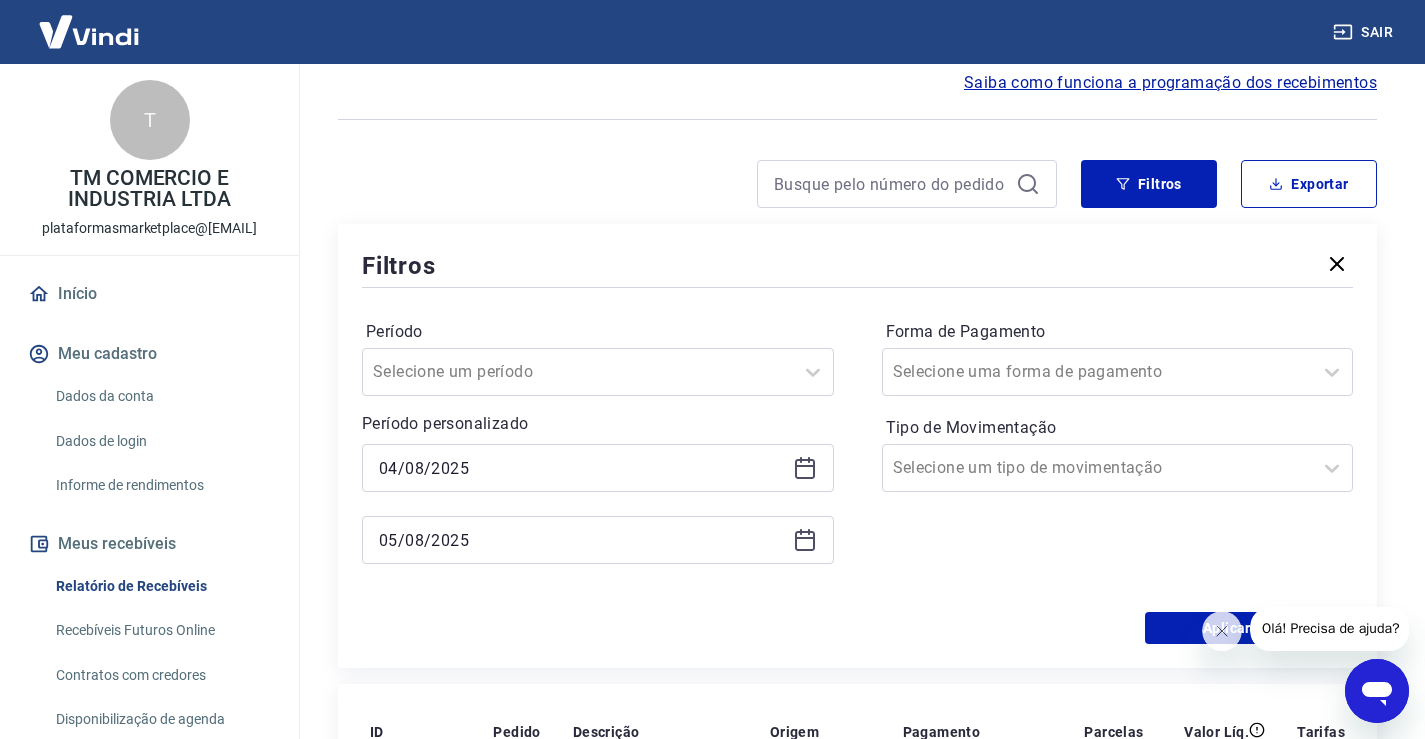 scroll, scrollTop: 500, scrollLeft: 0, axis: vertical 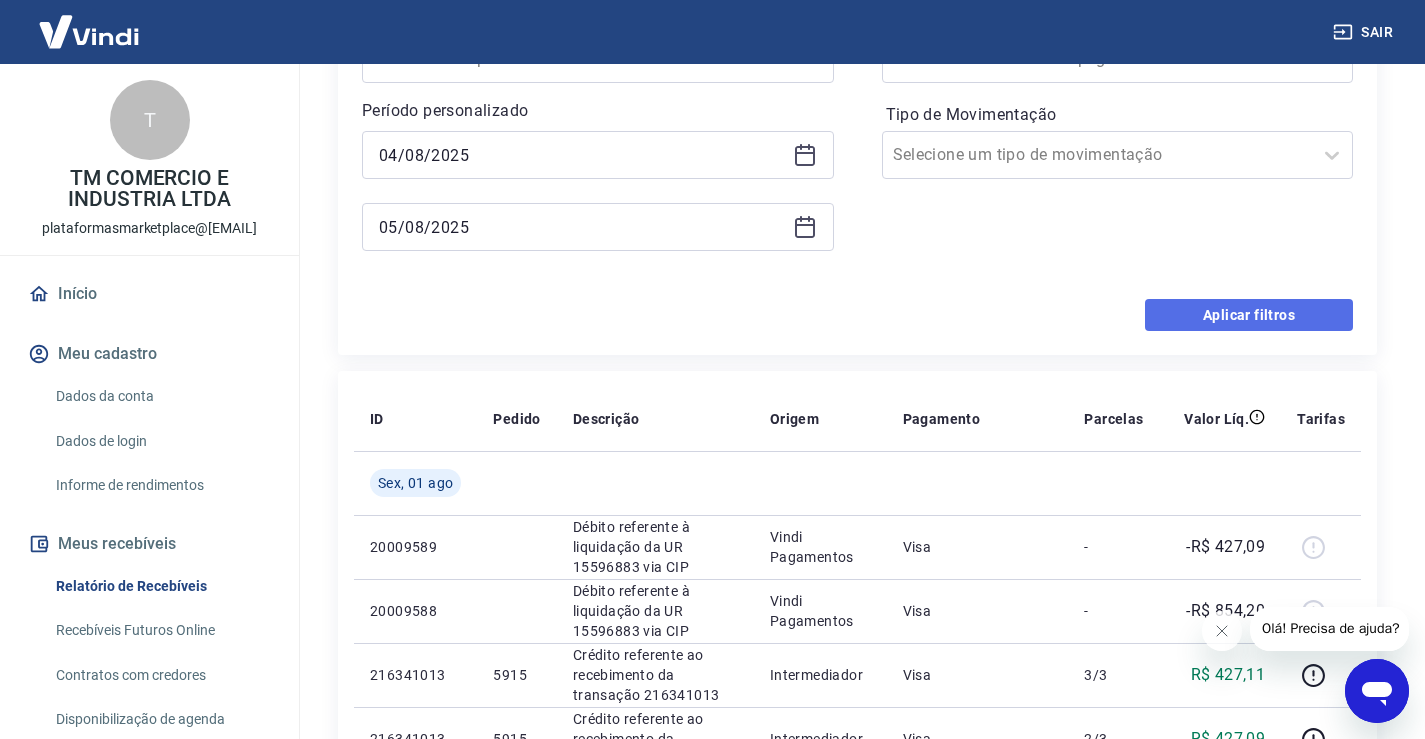 click on "Aplicar filtros" at bounding box center (1249, 315) 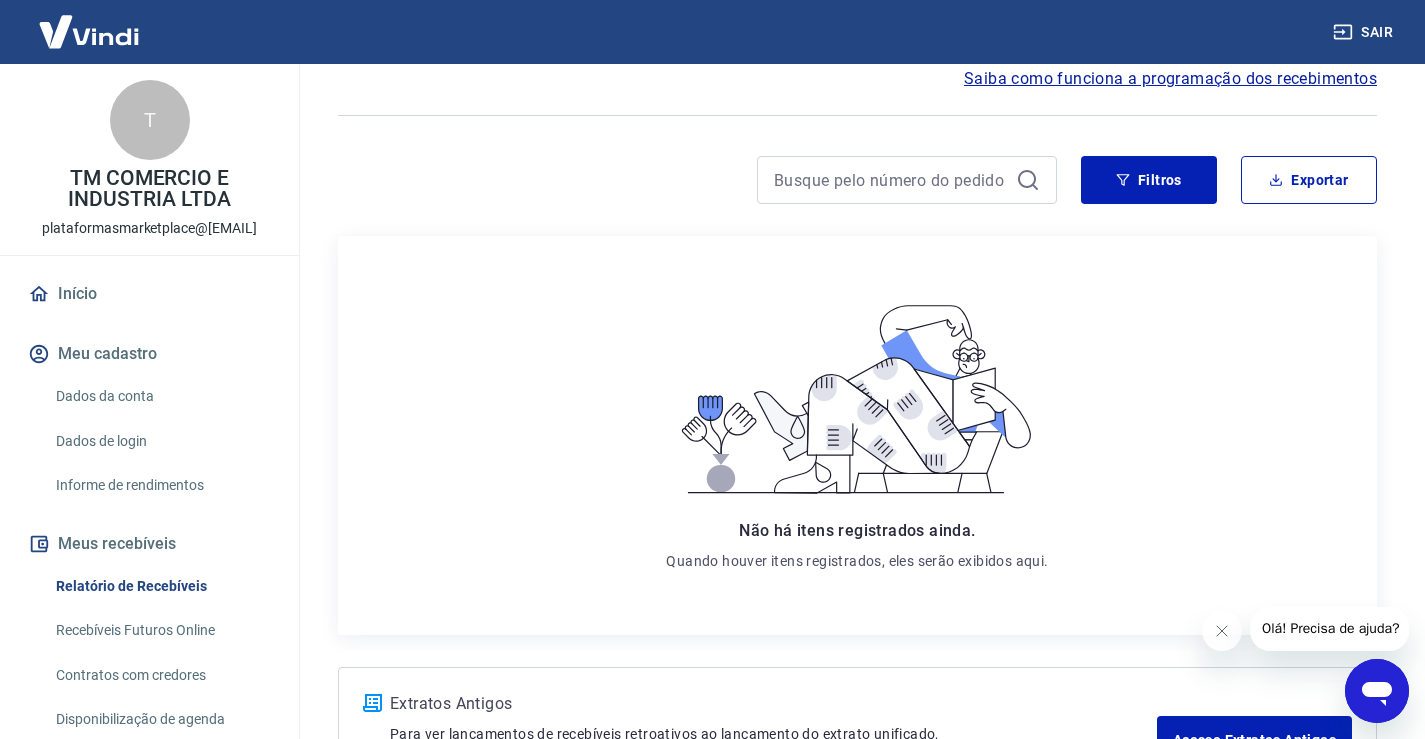 scroll, scrollTop: 0, scrollLeft: 0, axis: both 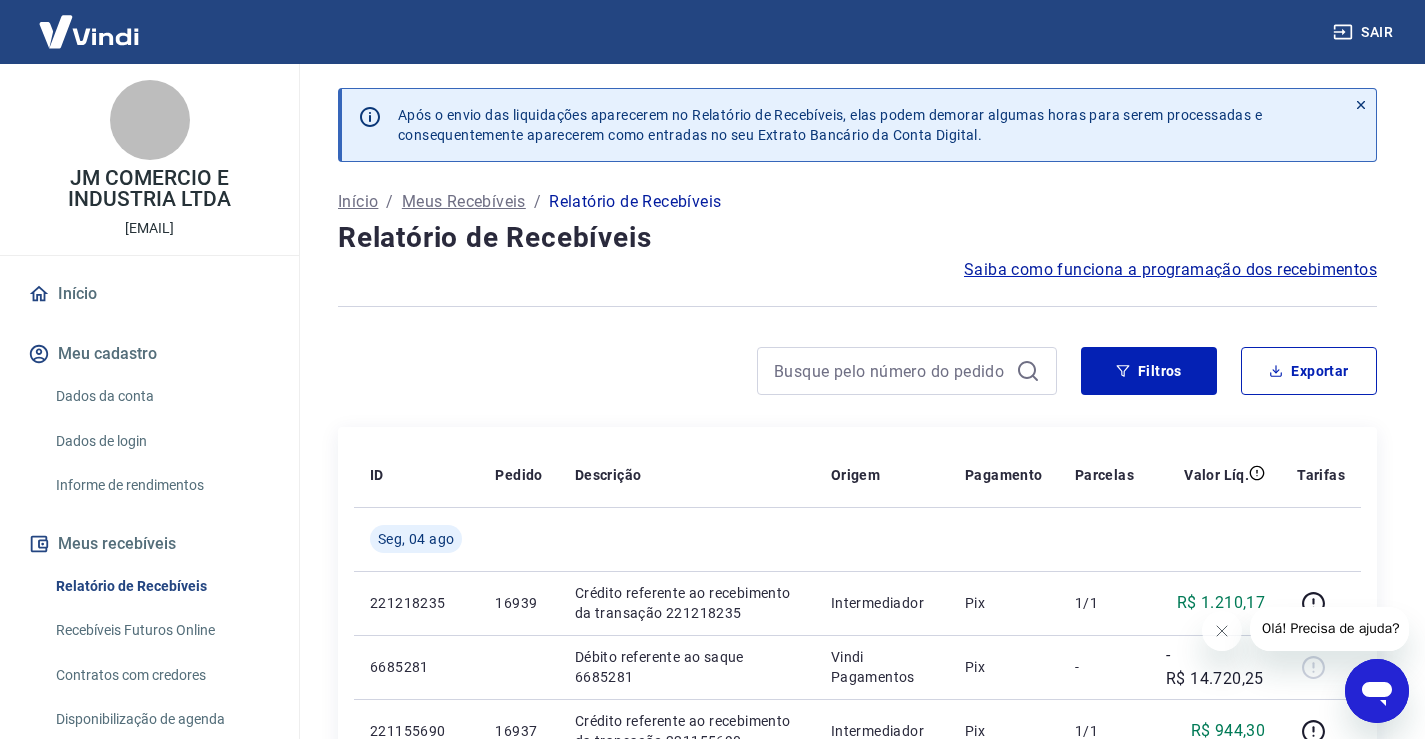 click 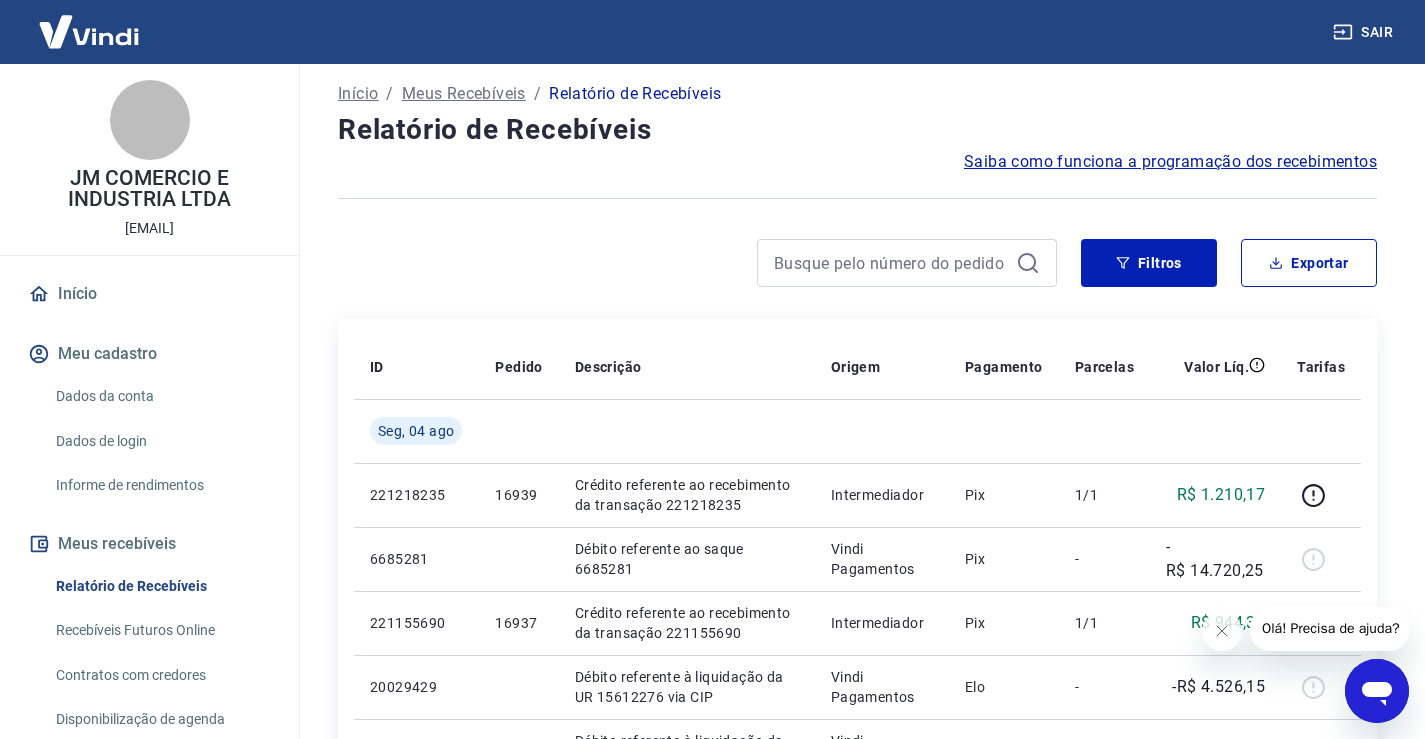 scroll, scrollTop: 100, scrollLeft: 0, axis: vertical 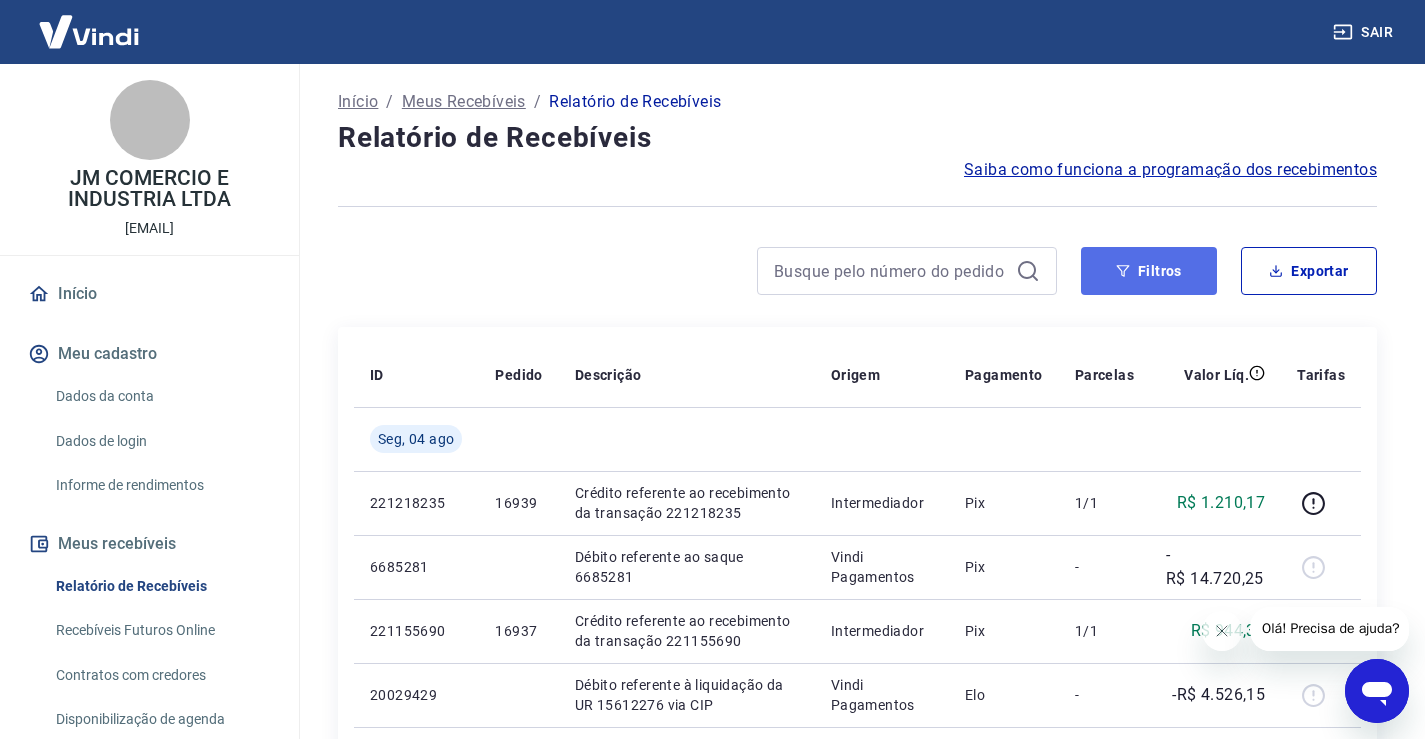 click on "Filtros" at bounding box center (1149, 271) 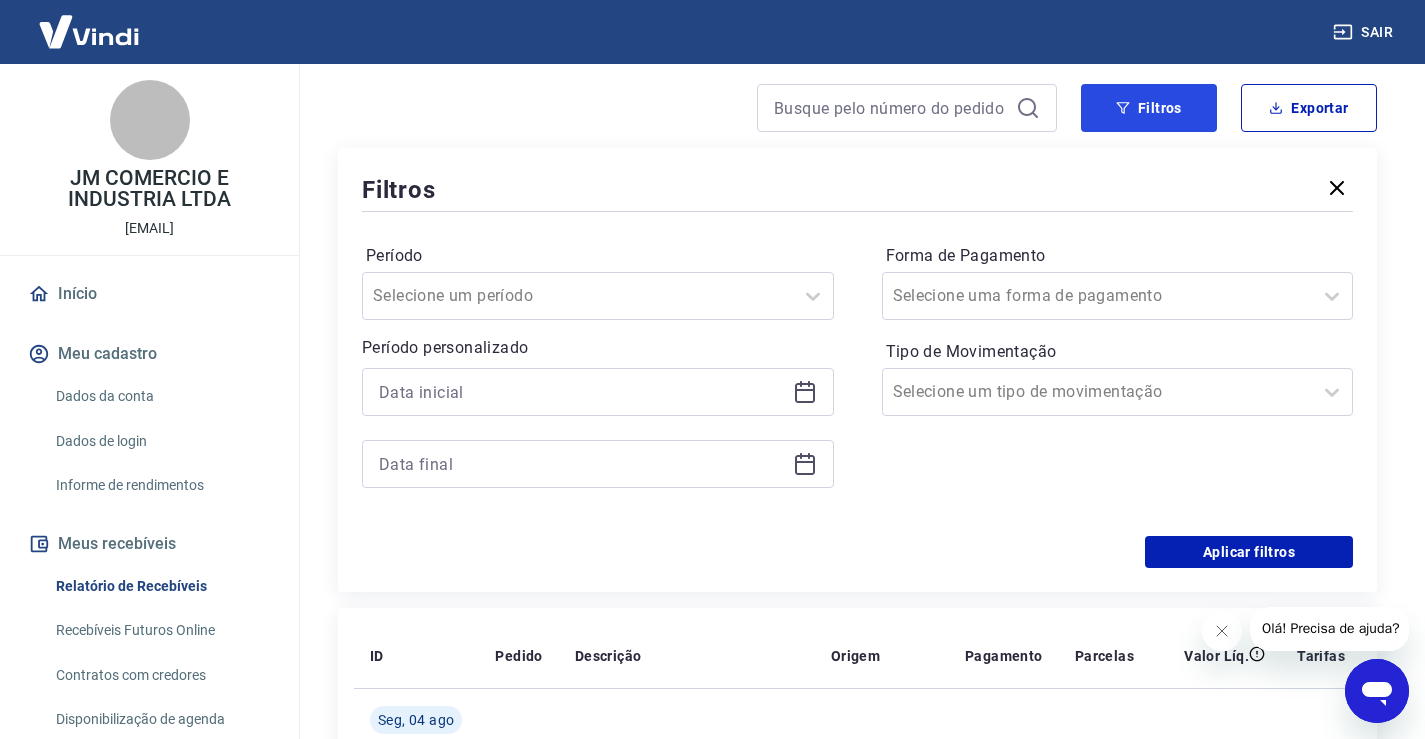 scroll, scrollTop: 300, scrollLeft: 0, axis: vertical 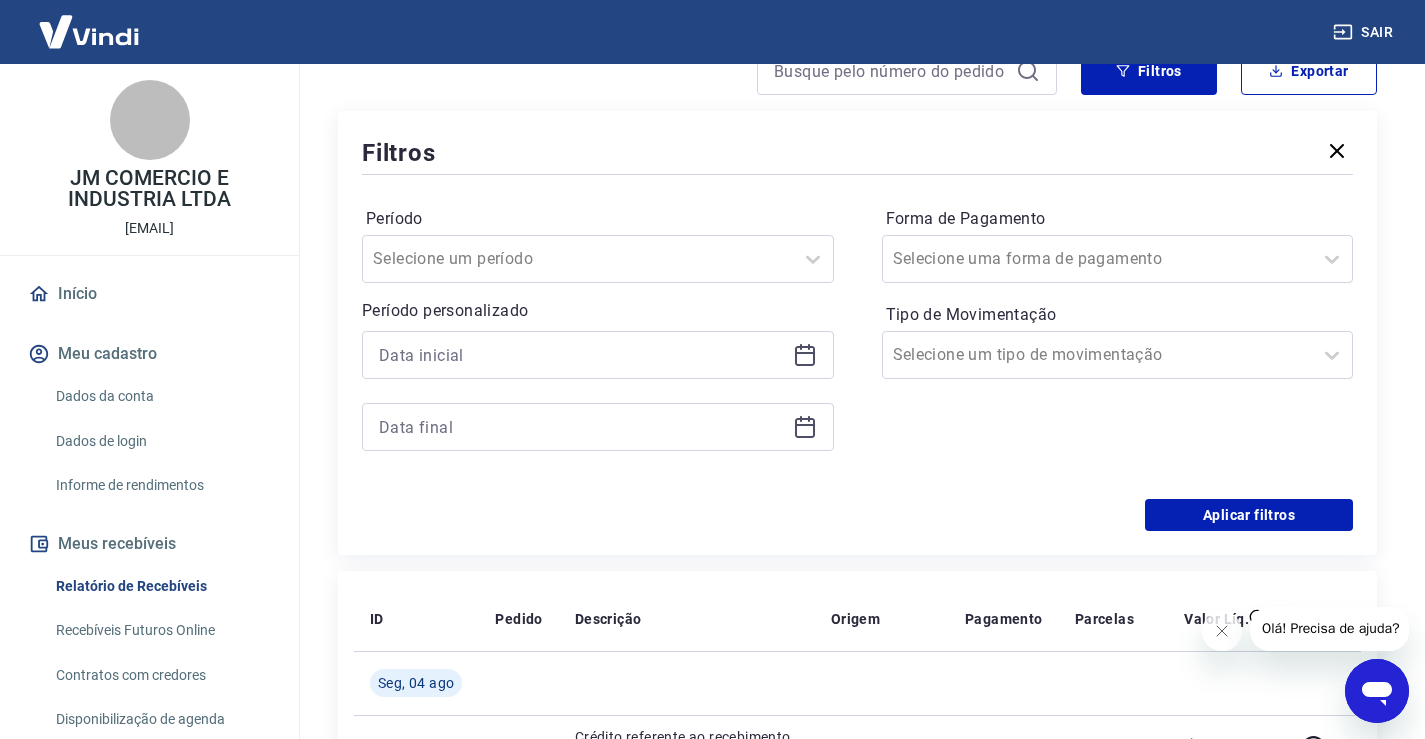 click 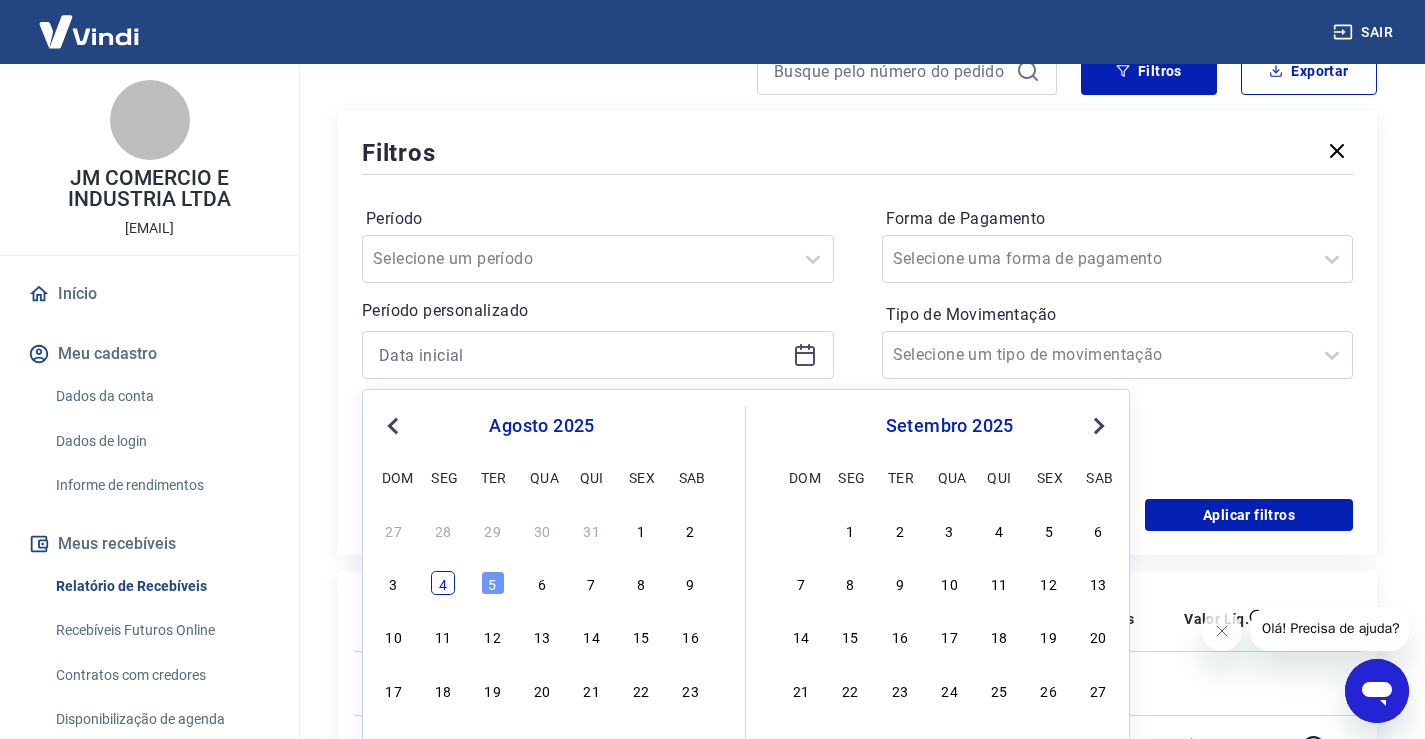 click on "4" at bounding box center (443, 583) 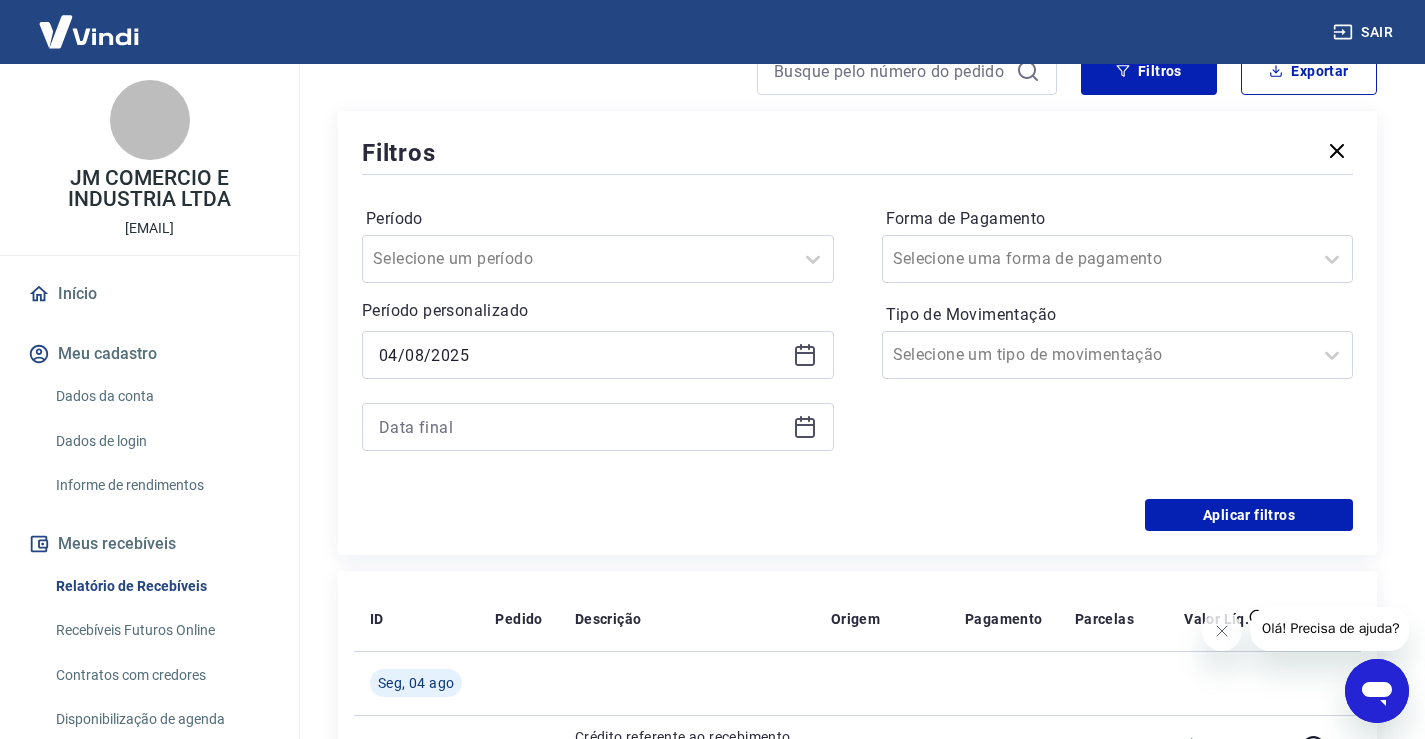 click 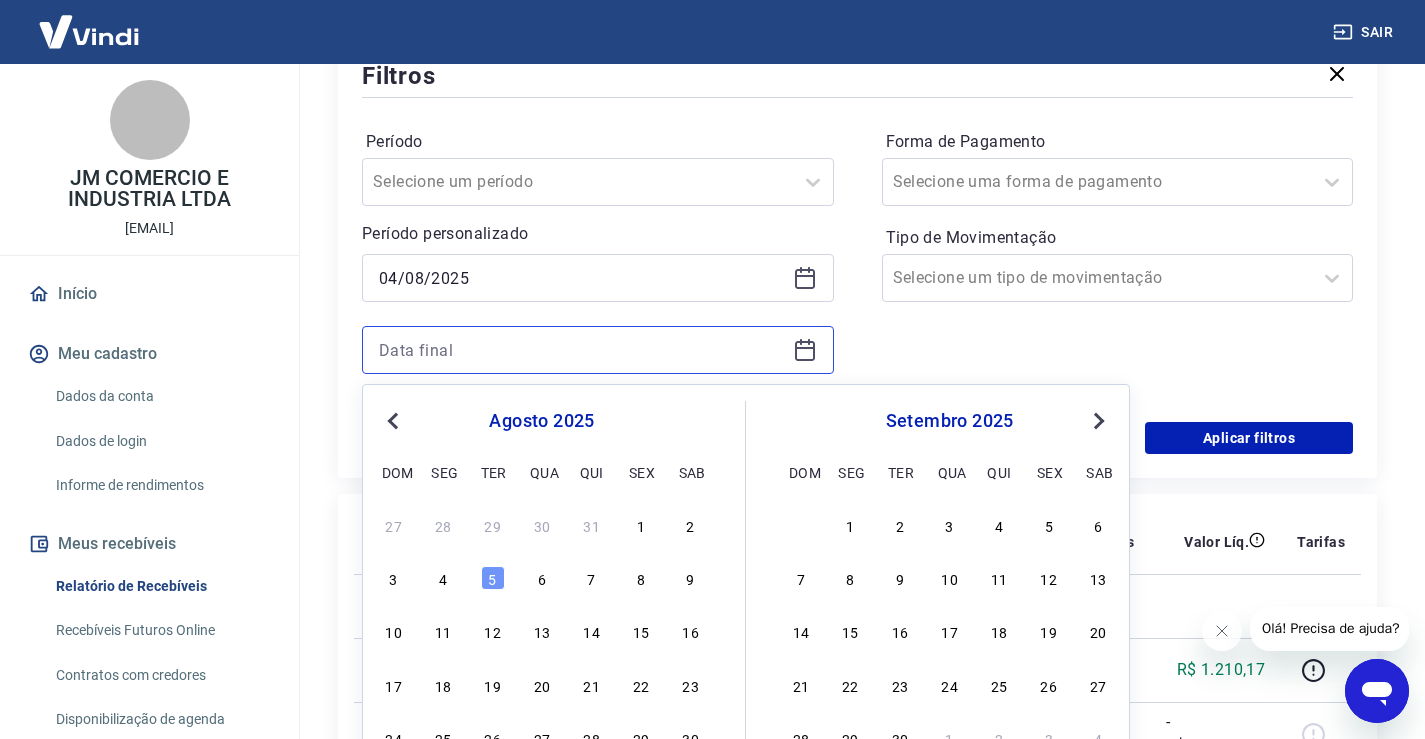 scroll, scrollTop: 400, scrollLeft: 0, axis: vertical 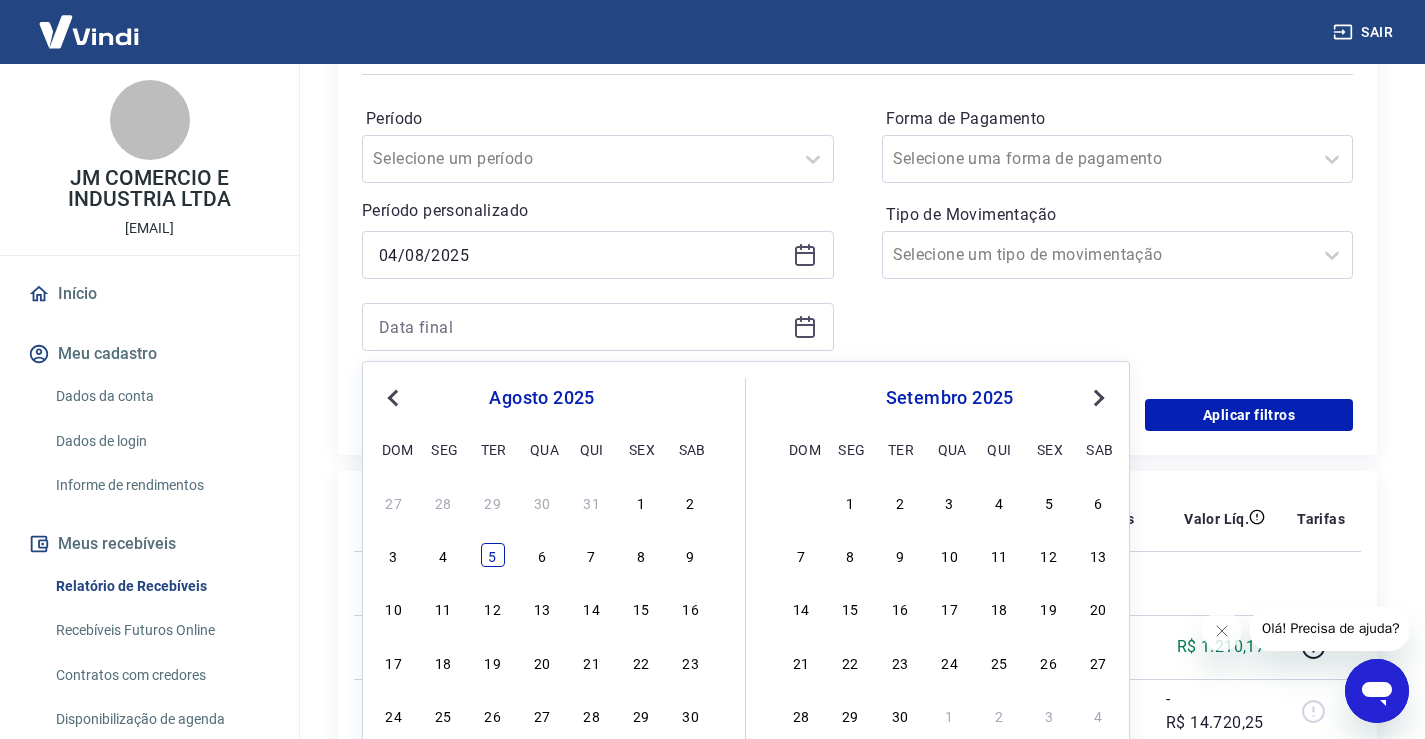 click on "5" at bounding box center (493, 555) 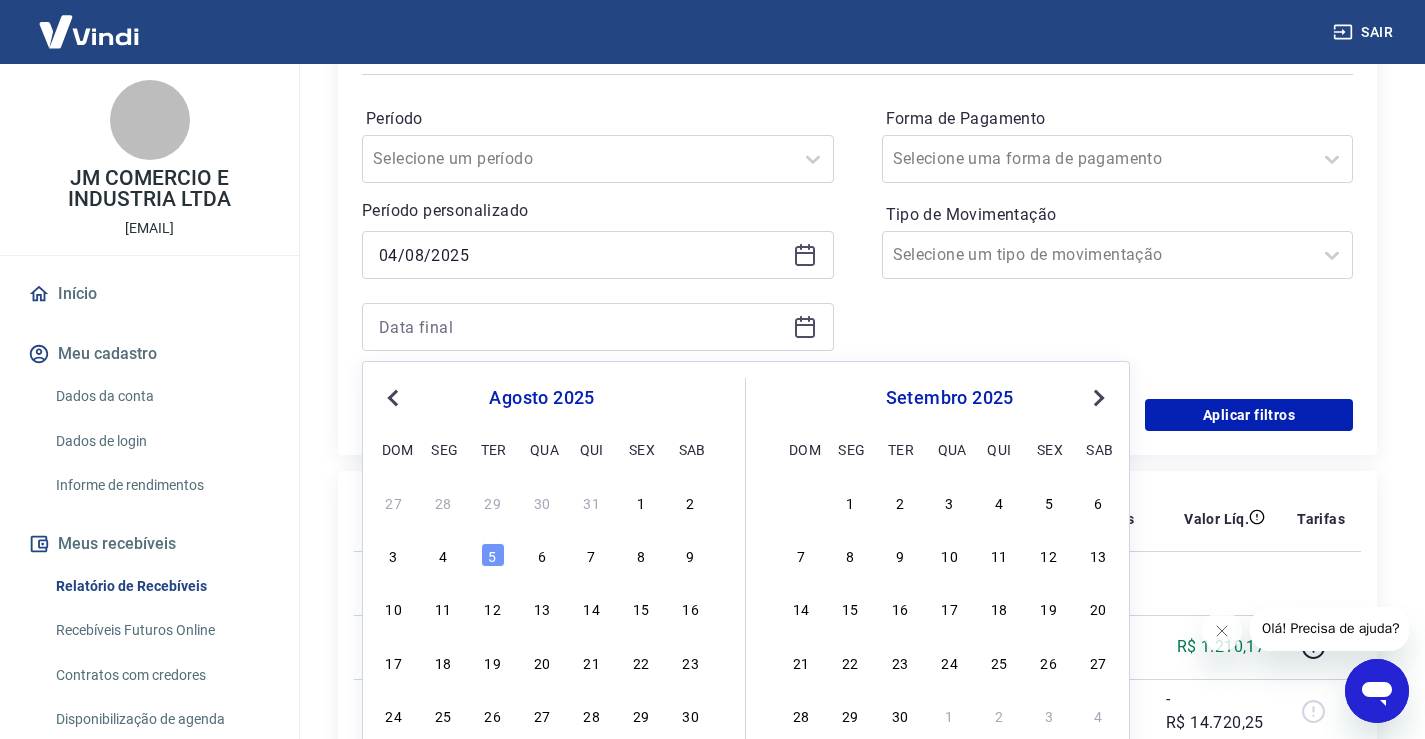 type on "05/08/2025" 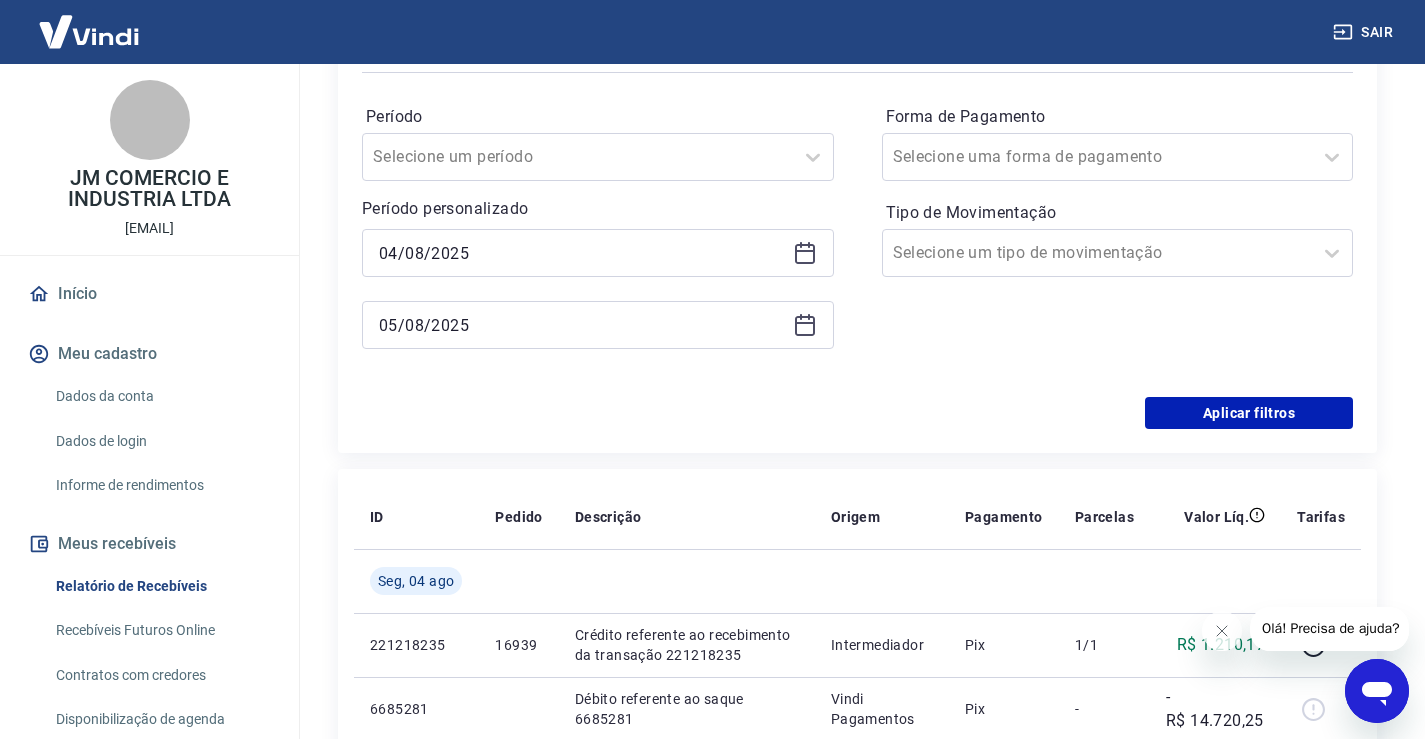 scroll, scrollTop: 400, scrollLeft: 0, axis: vertical 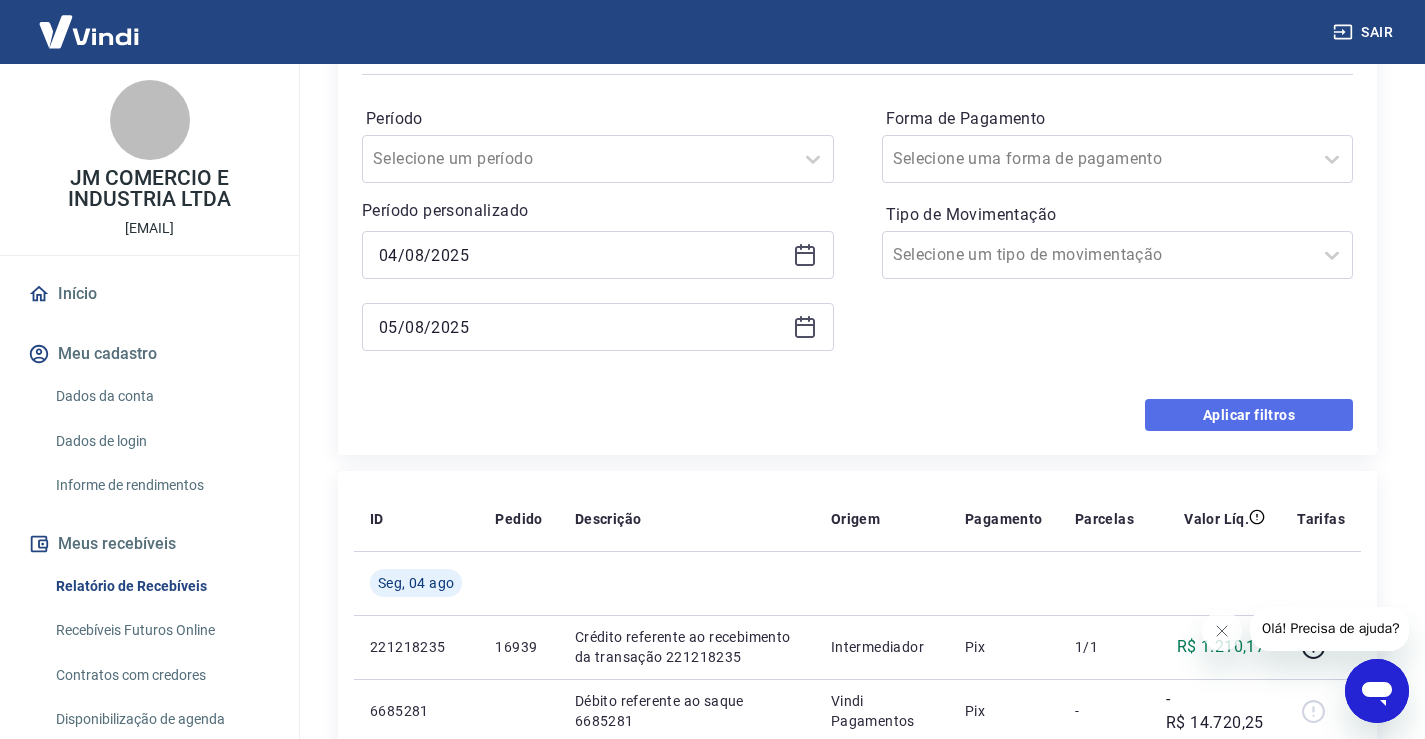 click on "Aplicar filtros" at bounding box center [1249, 415] 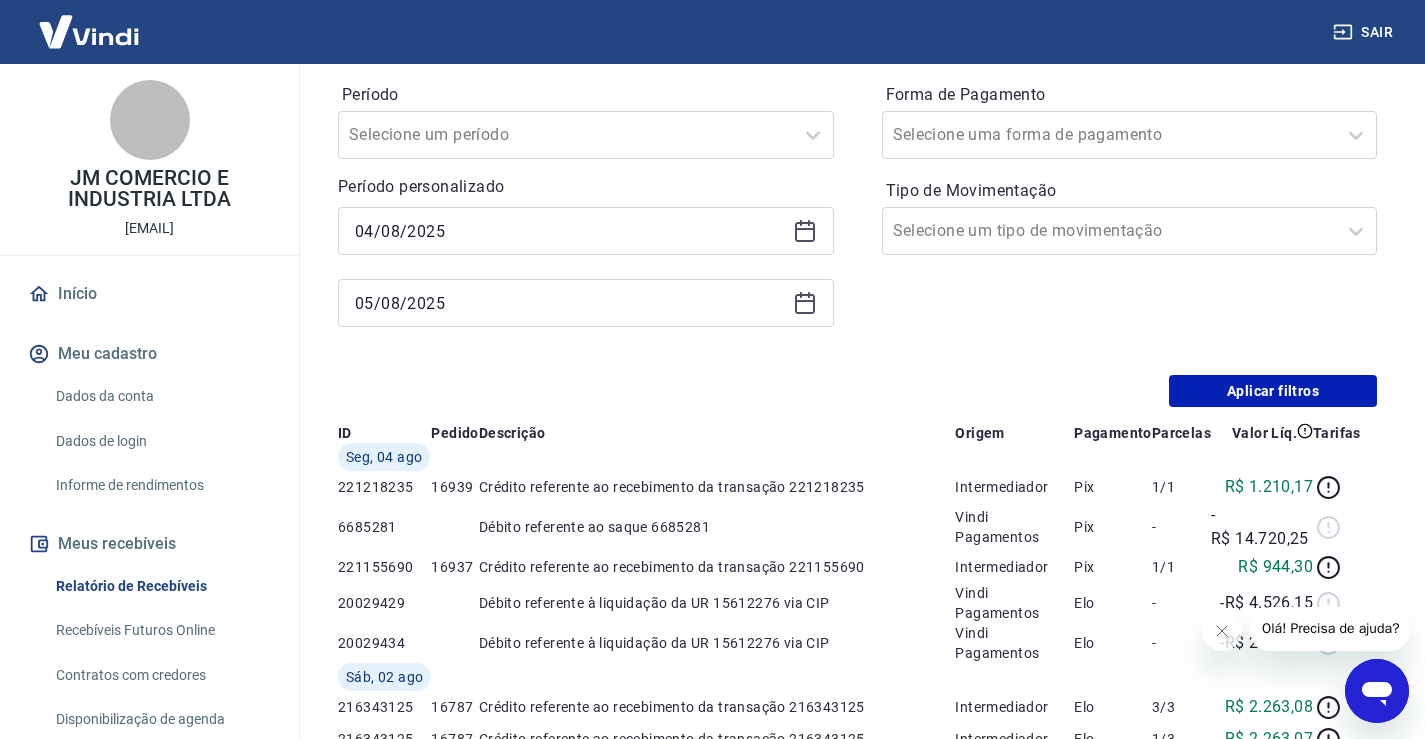scroll, scrollTop: 0, scrollLeft: 0, axis: both 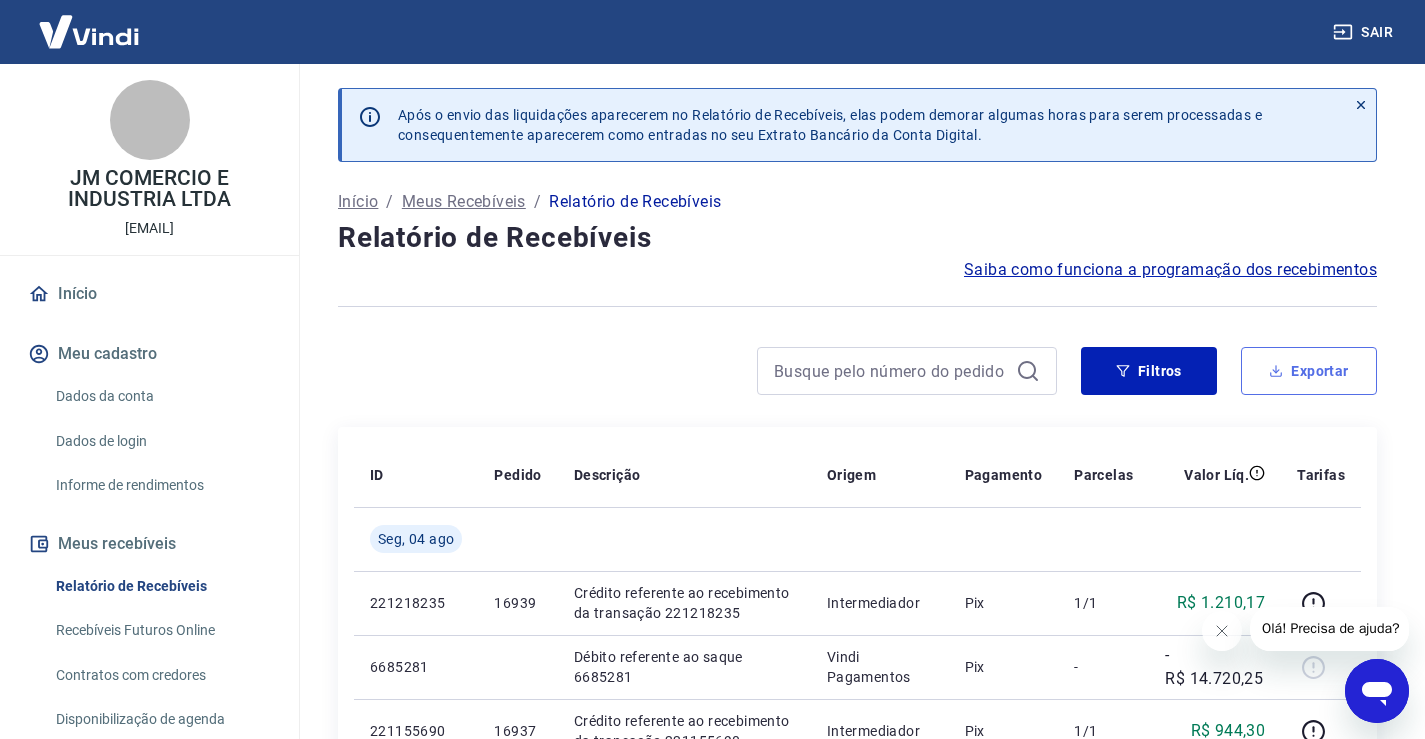 click on "Exportar" at bounding box center [1309, 371] 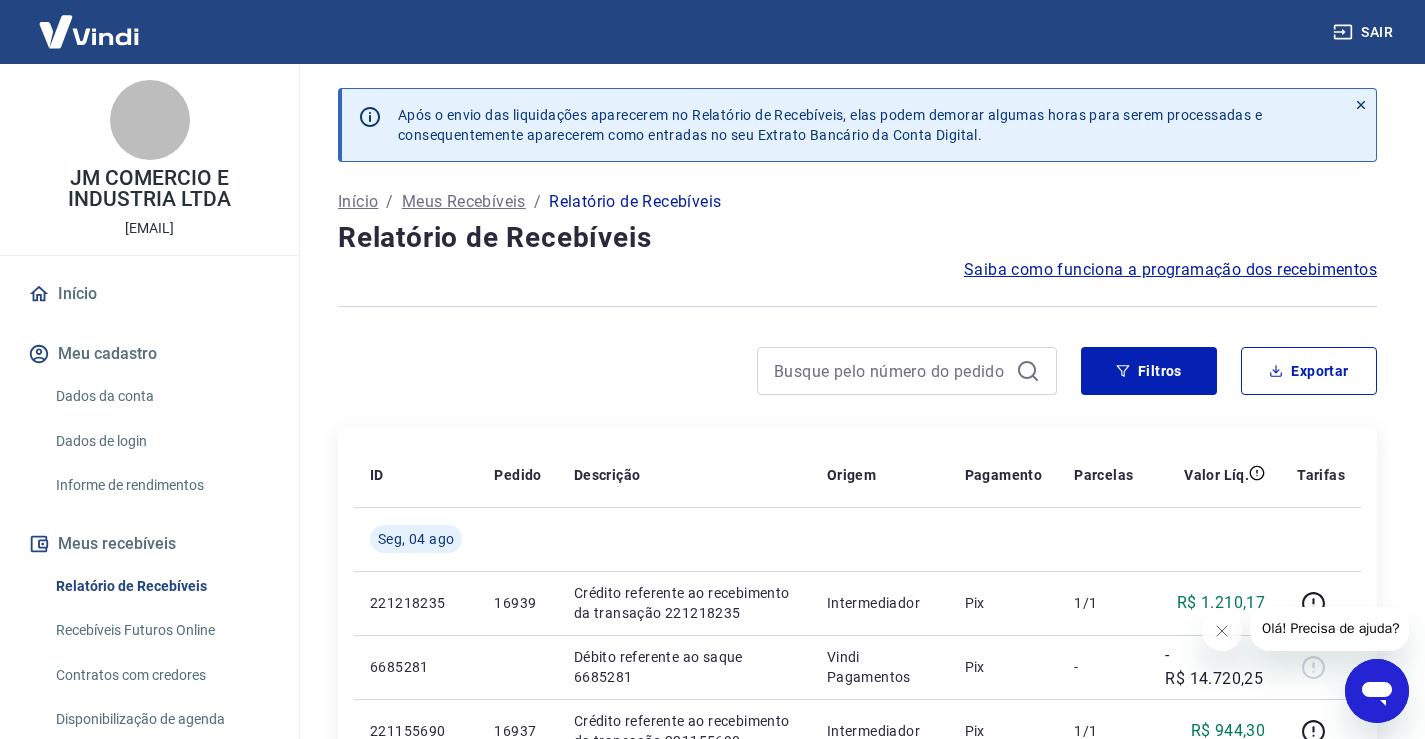 type on "04/08/2025" 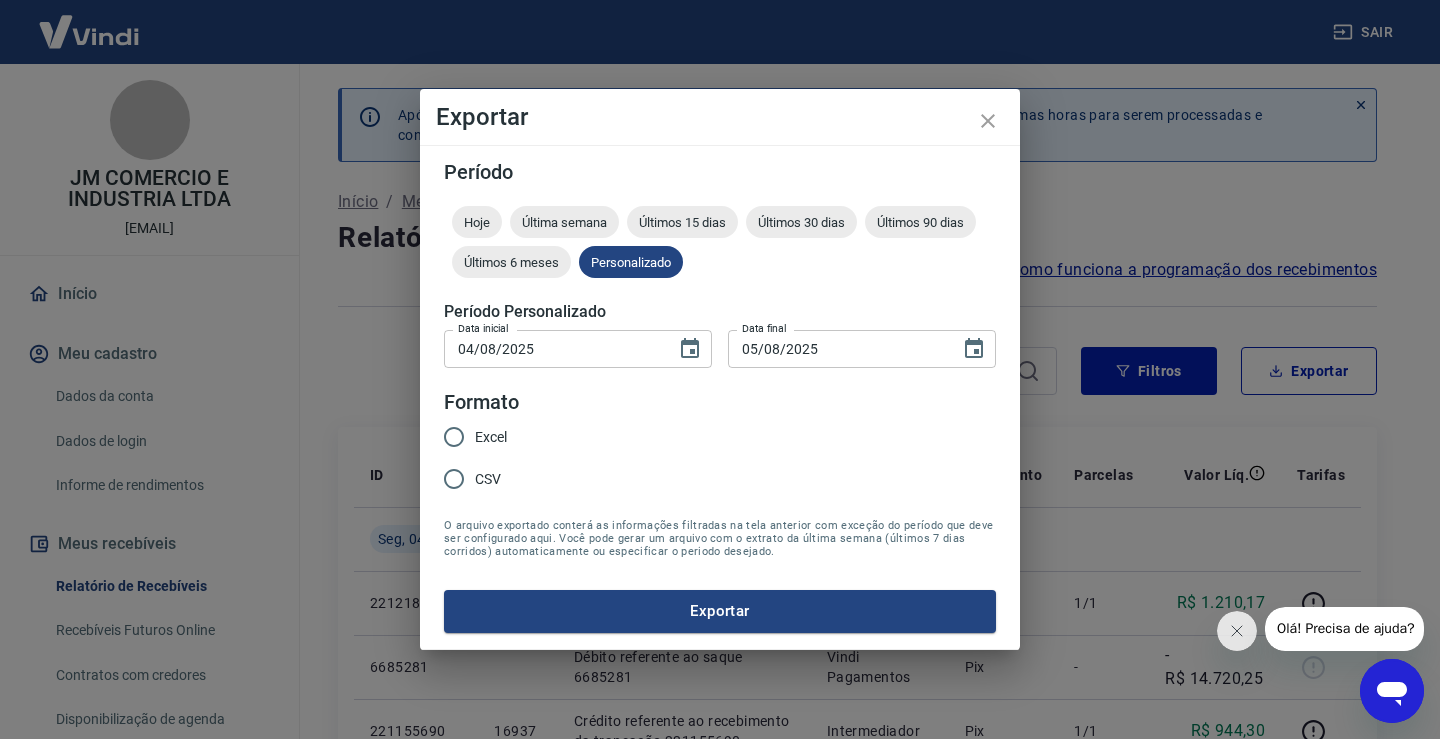 click on "Excel" at bounding box center (454, 437) 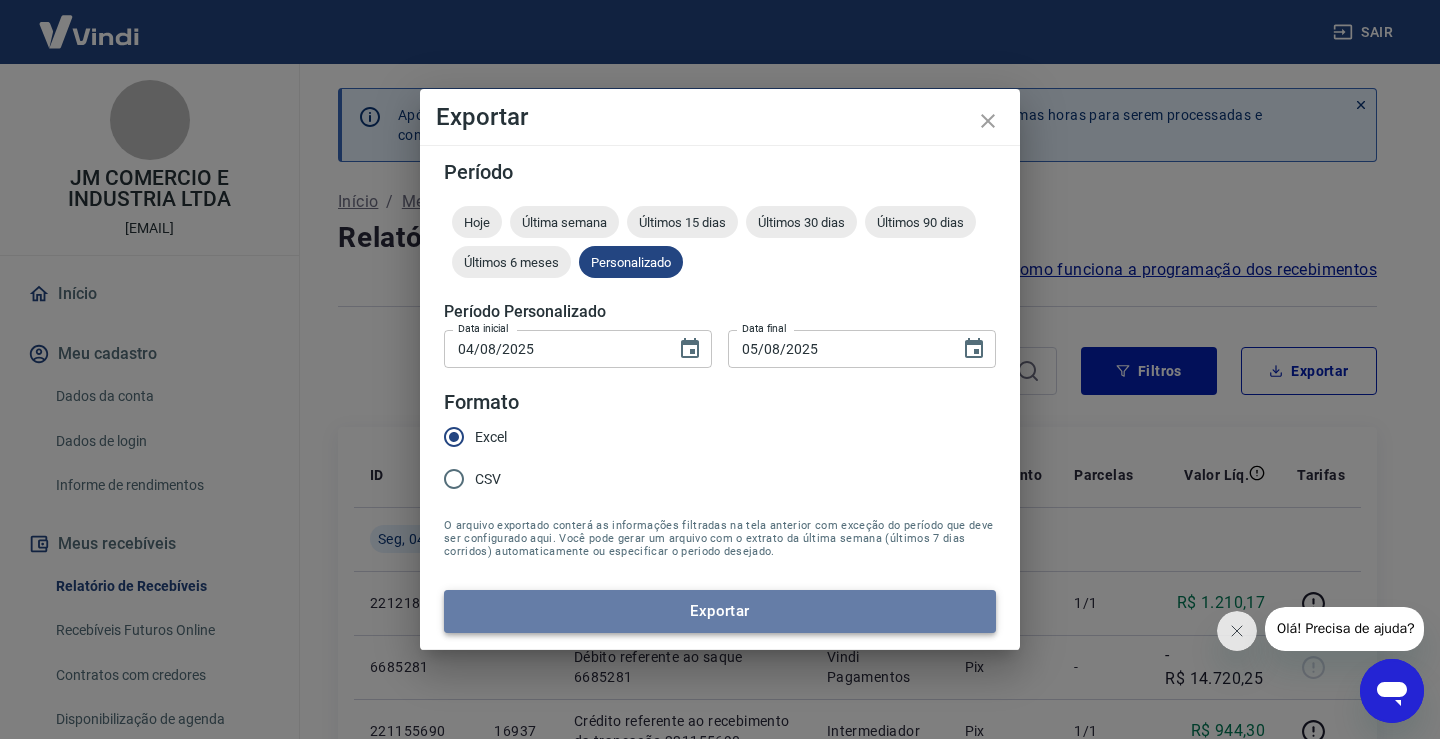 click on "Exportar" at bounding box center [720, 611] 